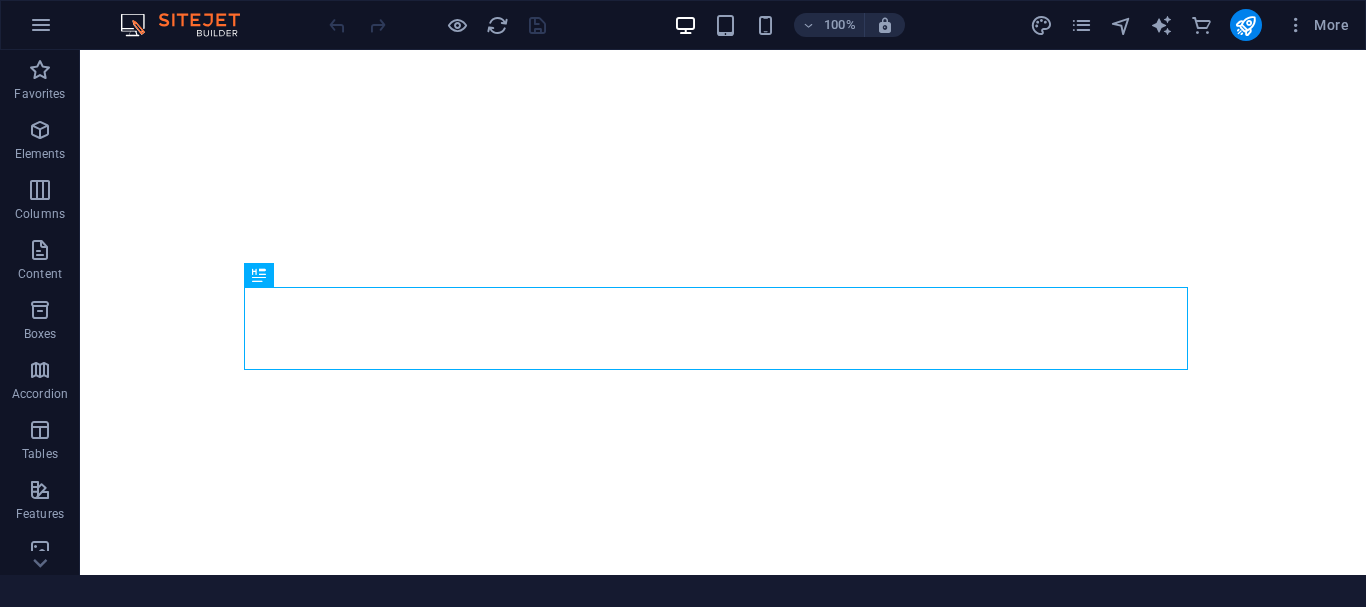 scroll, scrollTop: 0, scrollLeft: 0, axis: both 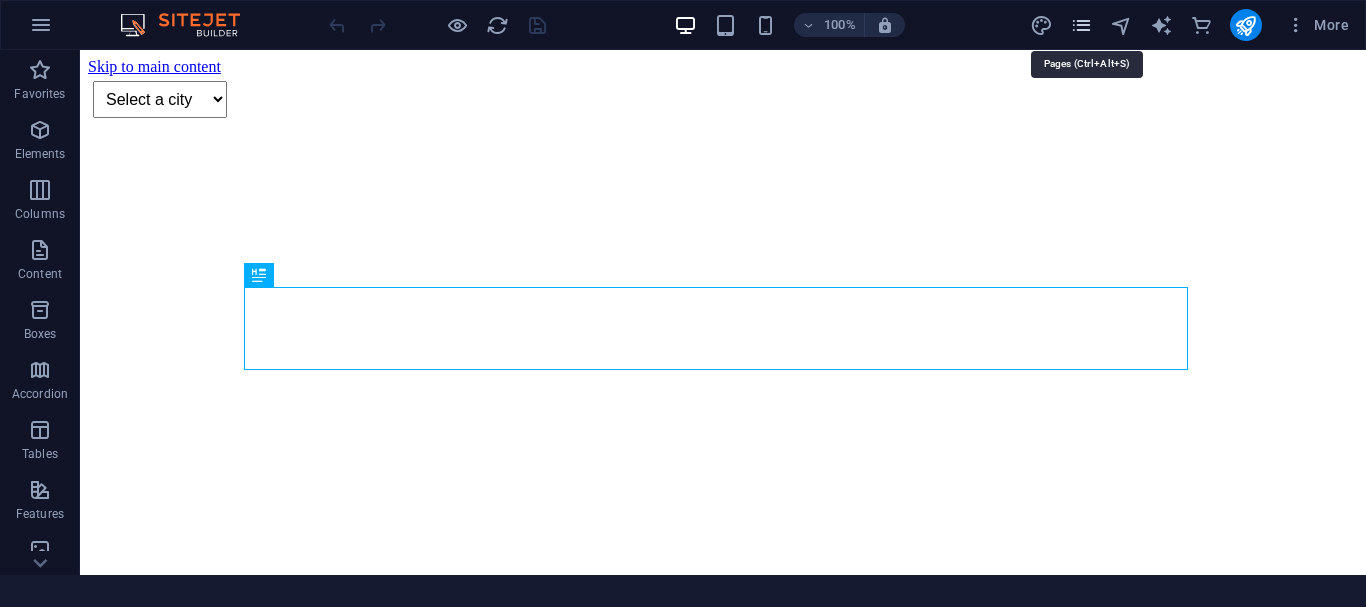 click at bounding box center [1081, 25] 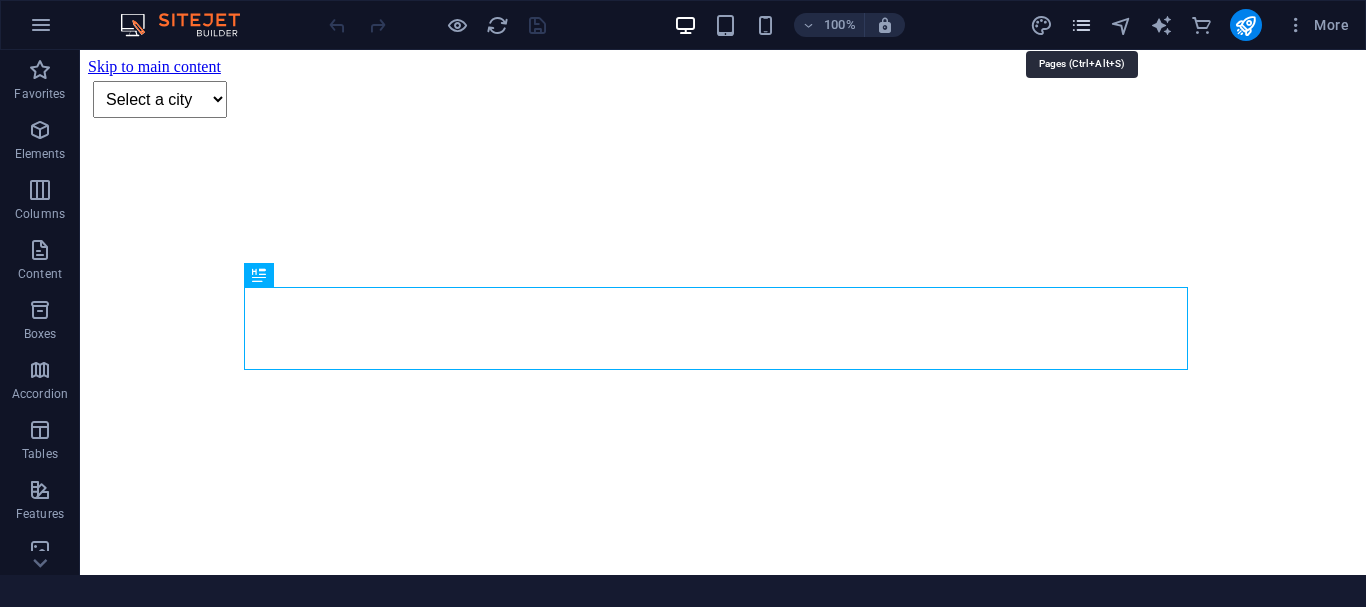 click at bounding box center [1081, 25] 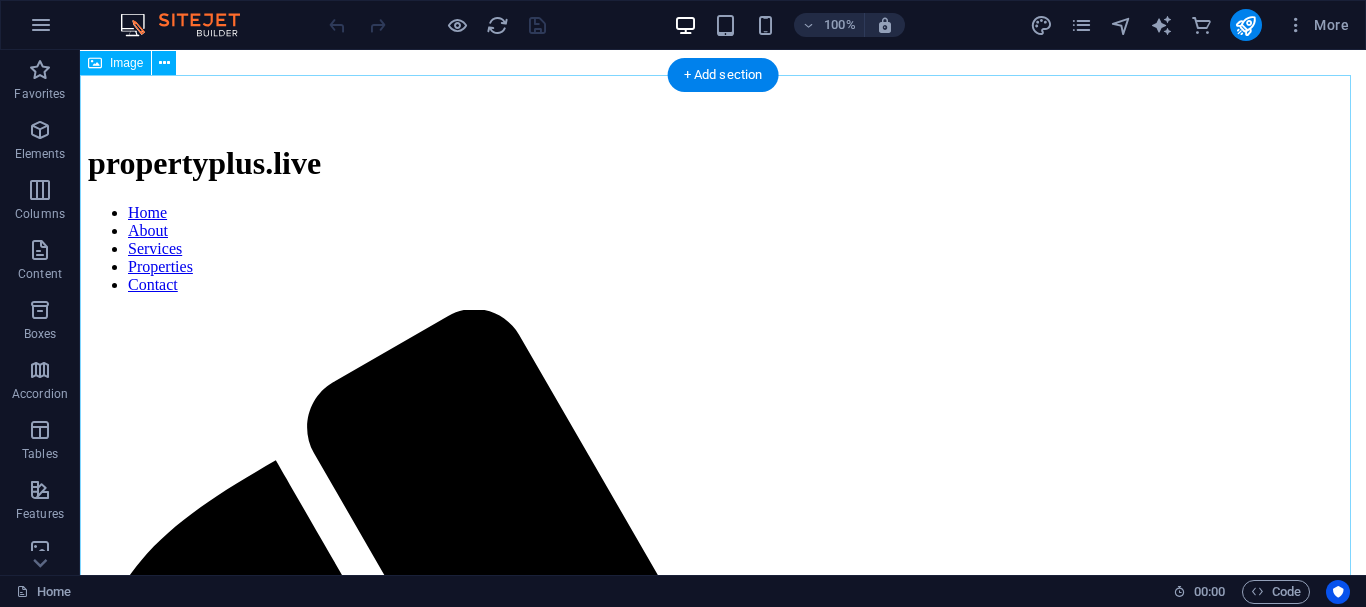 scroll, scrollTop: 366, scrollLeft: 0, axis: vertical 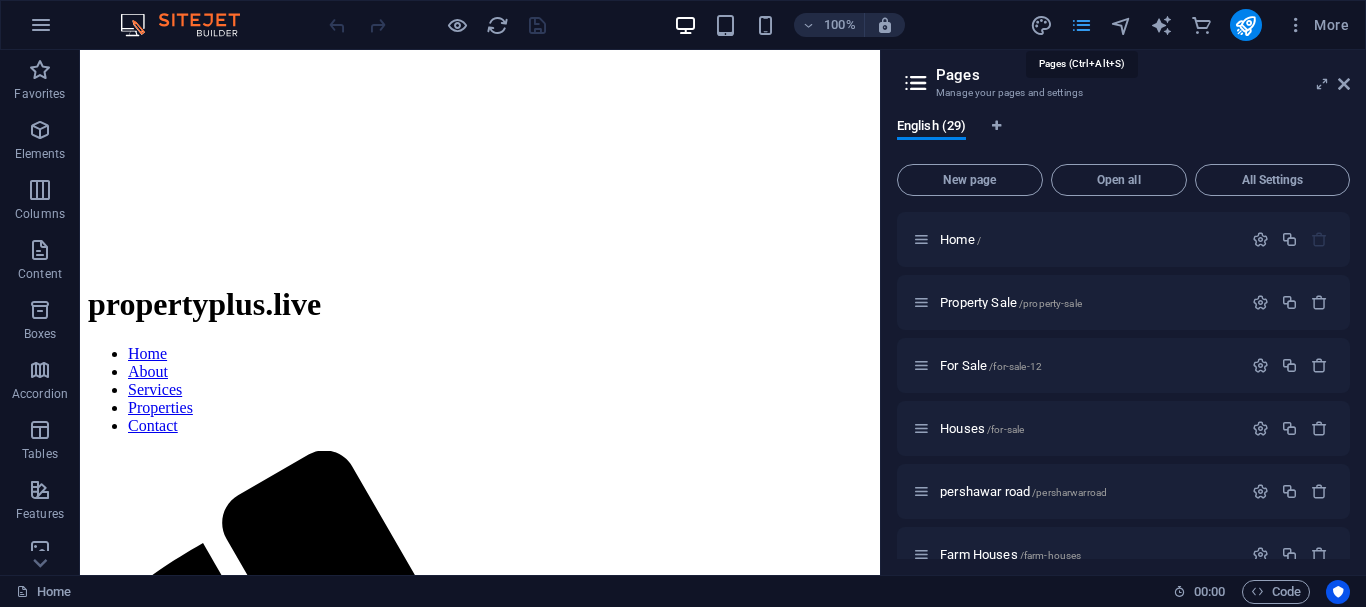 click at bounding box center (1081, 25) 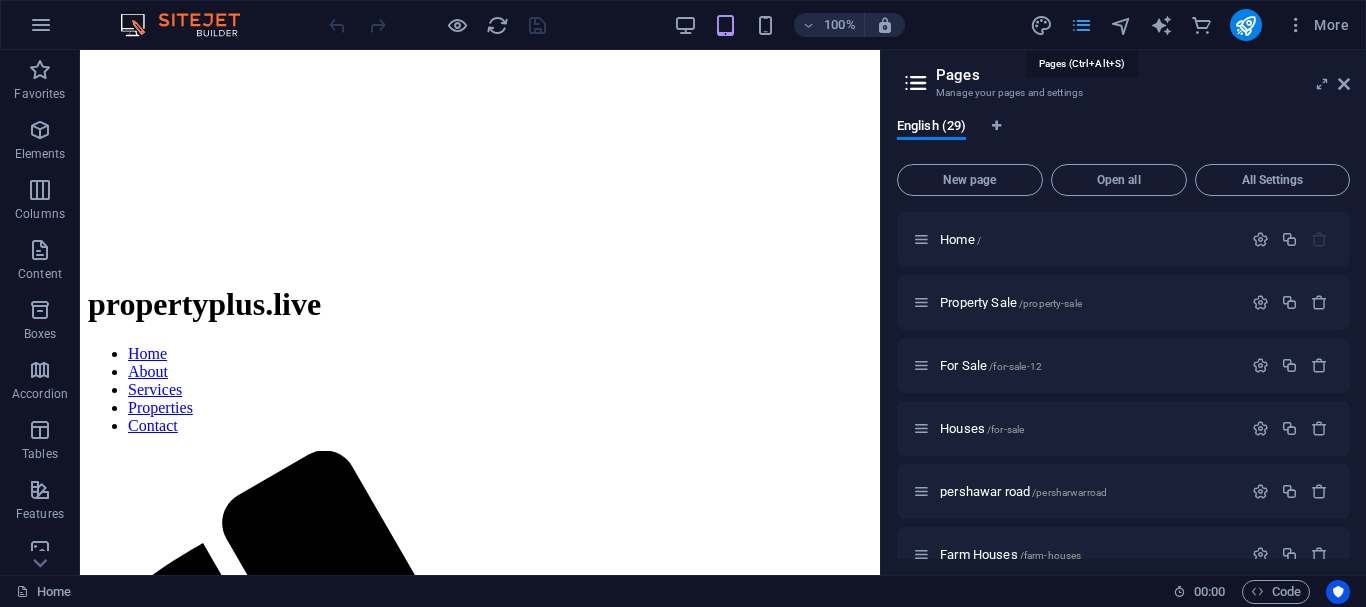 click at bounding box center (1081, 25) 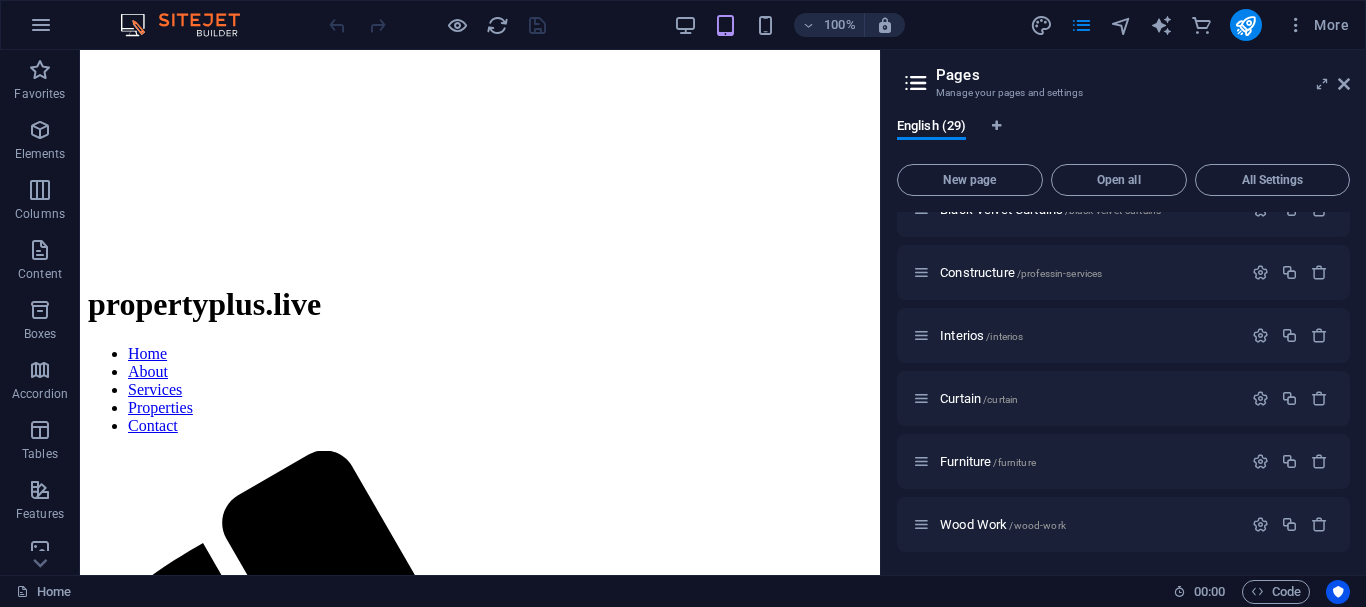 scroll, scrollTop: 1066, scrollLeft: 0, axis: vertical 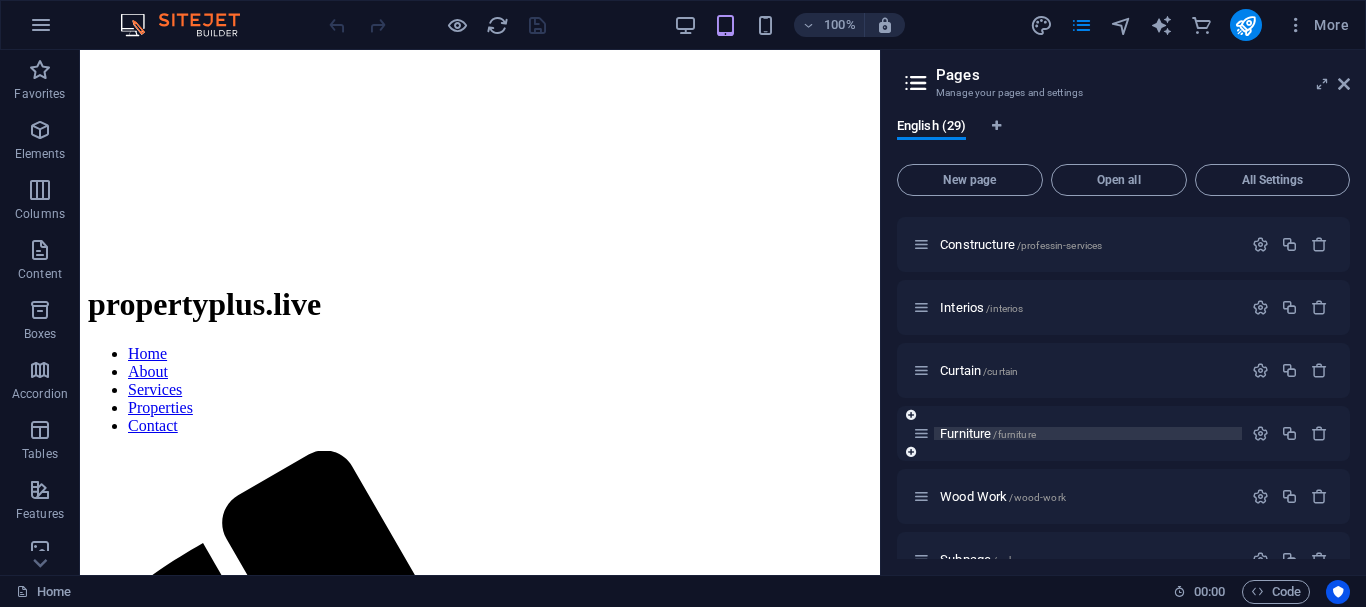 click on "/furniture" at bounding box center [1014, 434] 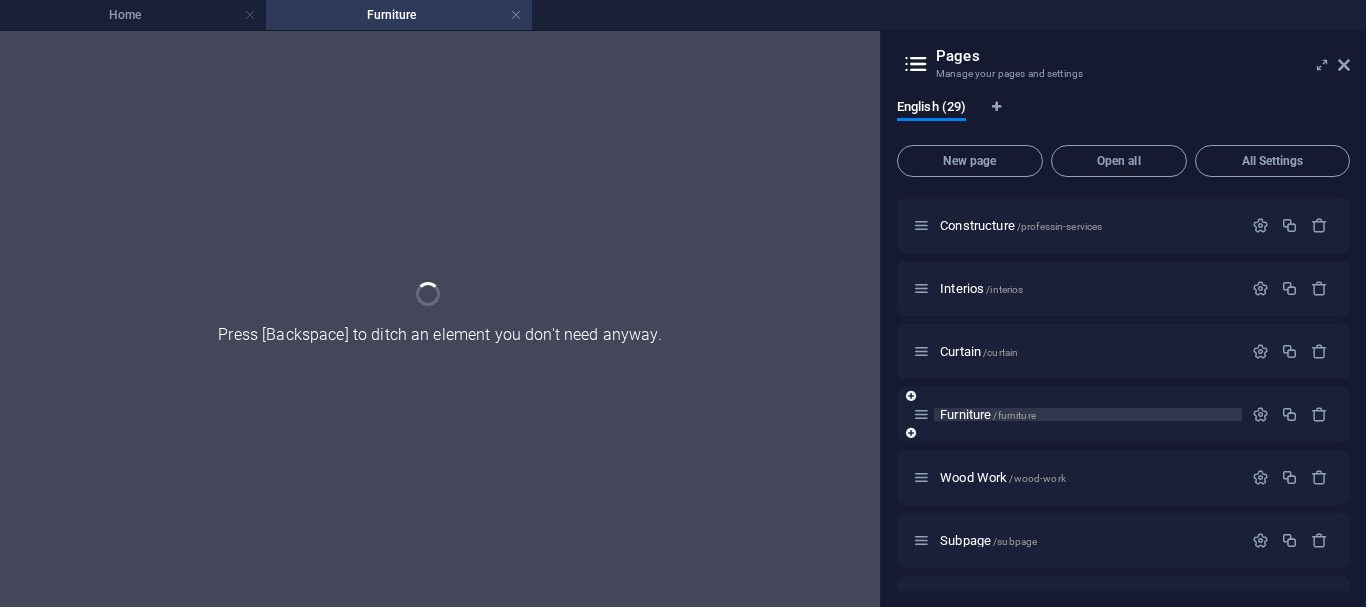 scroll, scrollTop: 0, scrollLeft: 0, axis: both 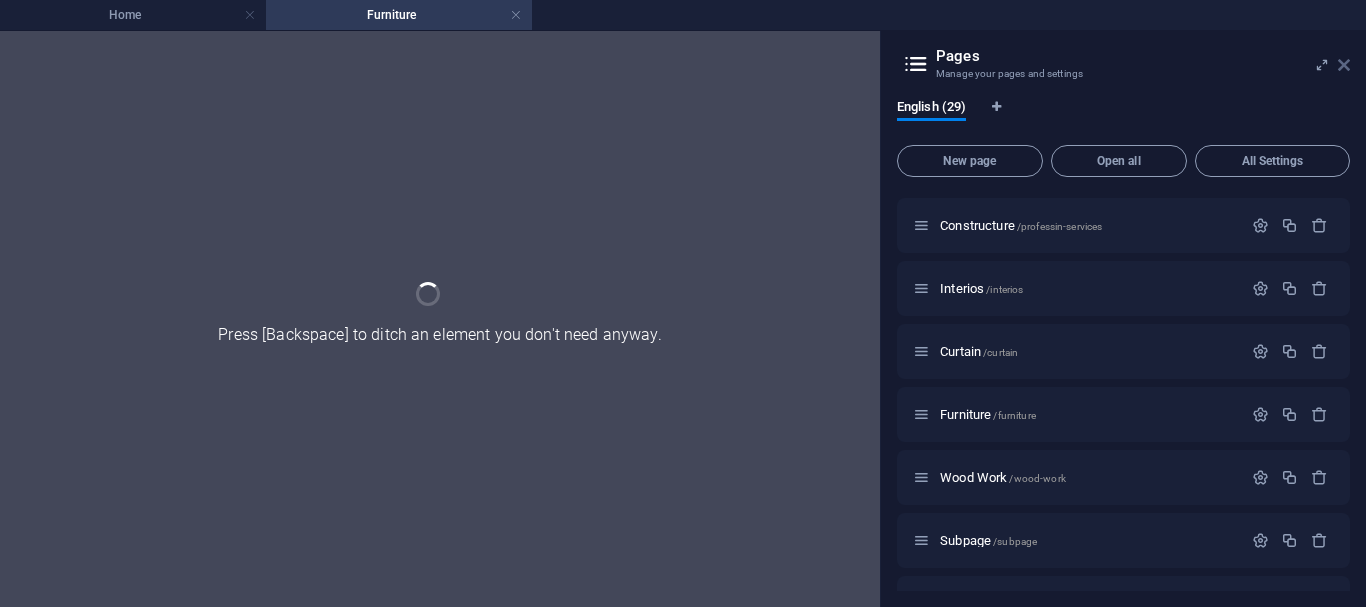 click at bounding box center (1344, 65) 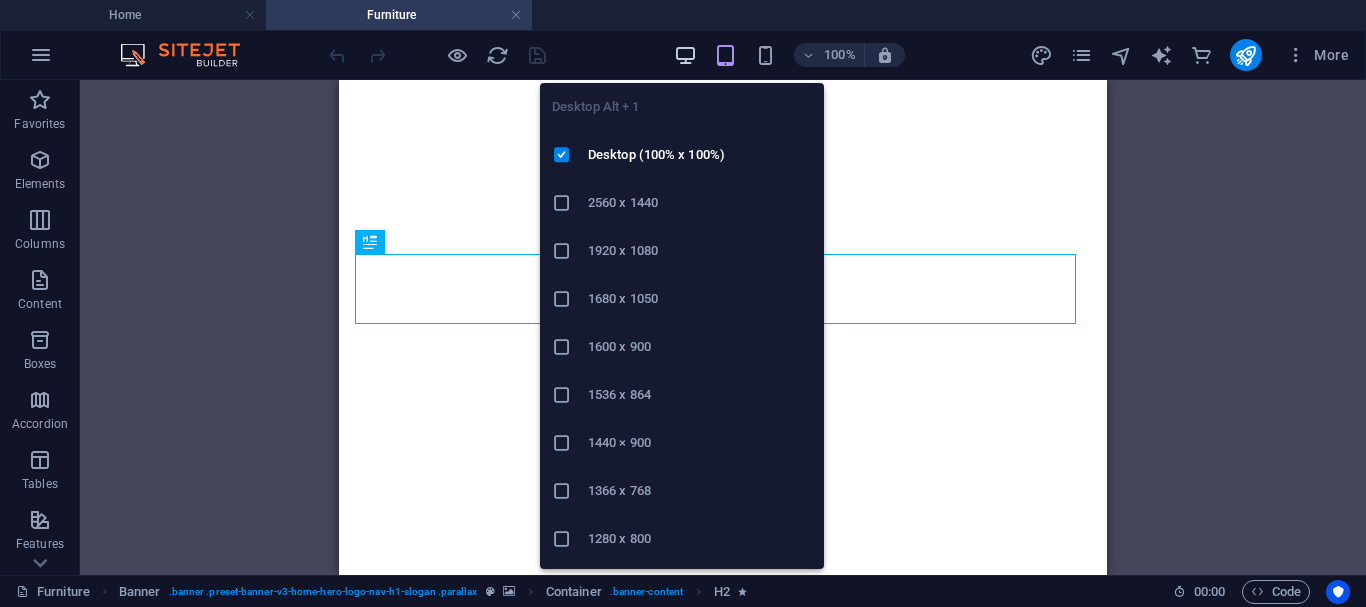 click at bounding box center [685, 55] 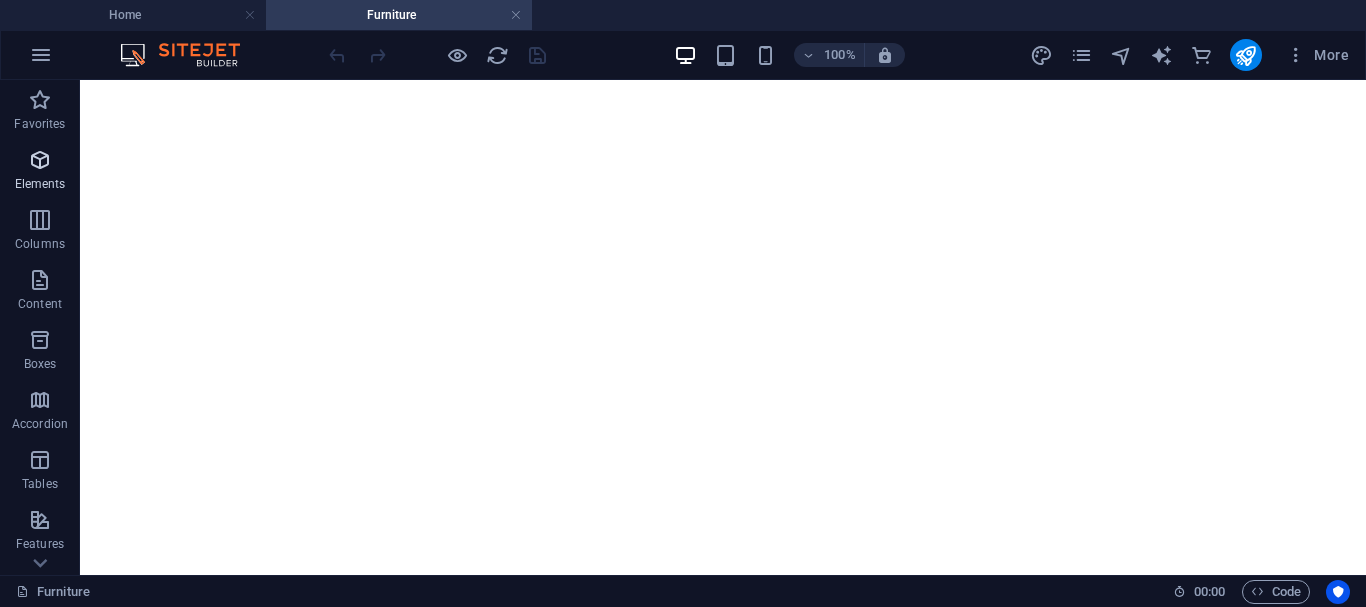 click on "Elements" at bounding box center (40, 172) 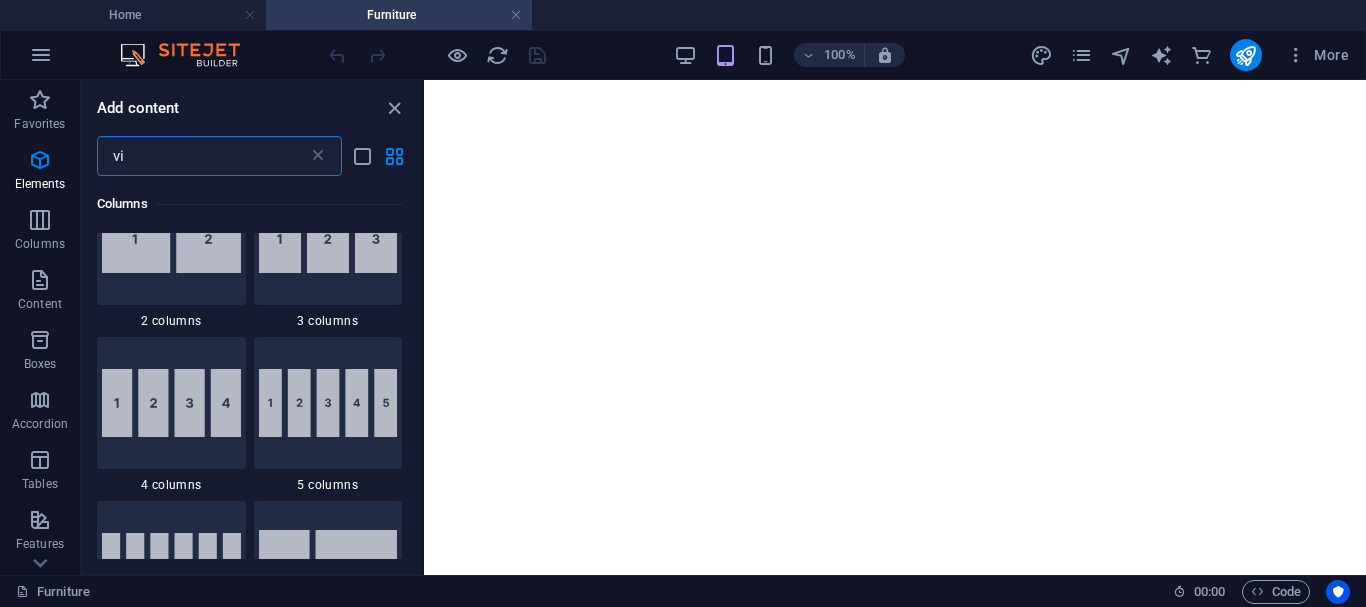 scroll, scrollTop: 0, scrollLeft: 0, axis: both 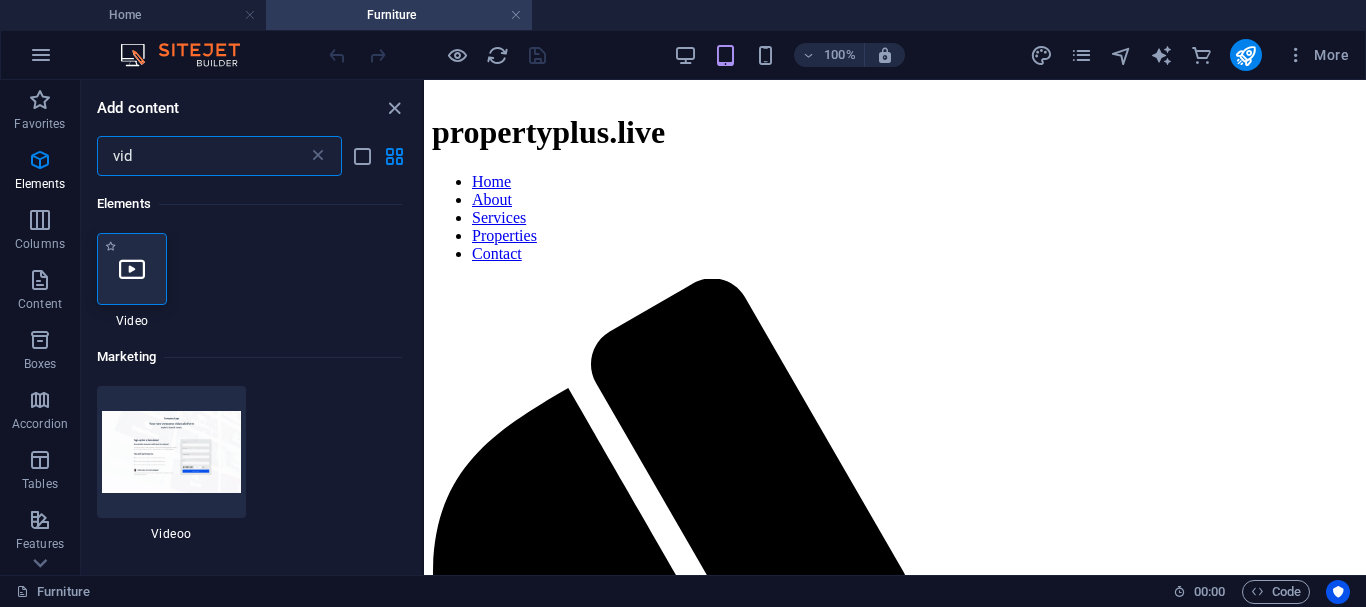 type on "vid" 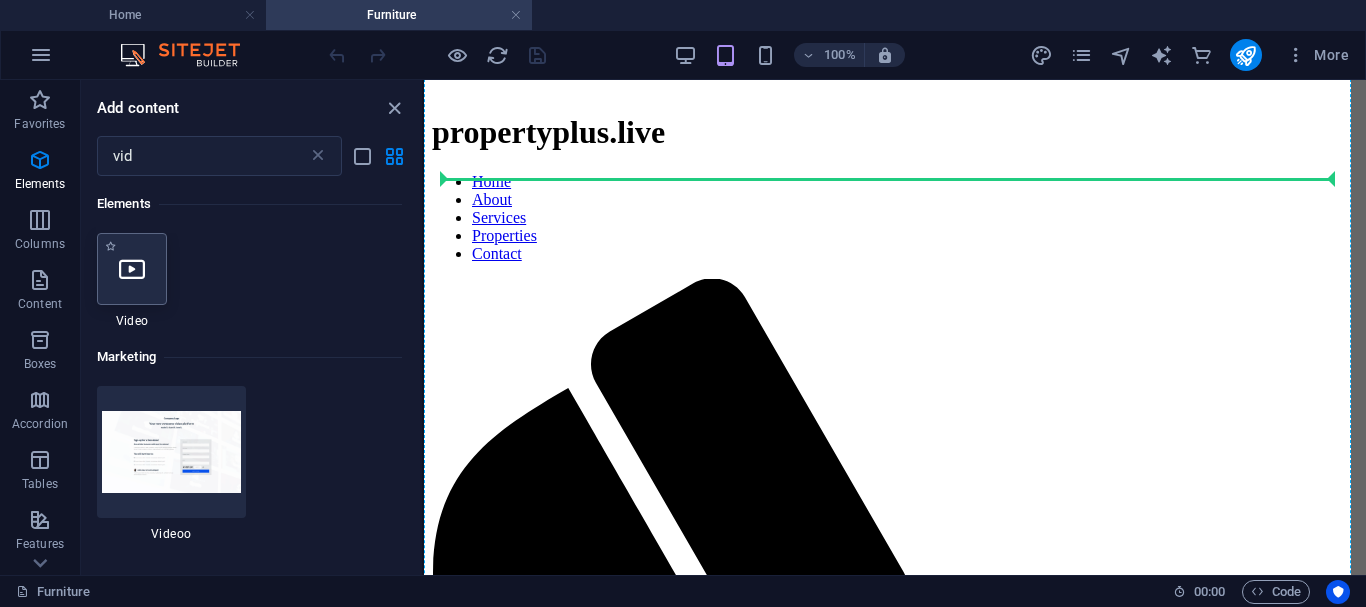 select on "%" 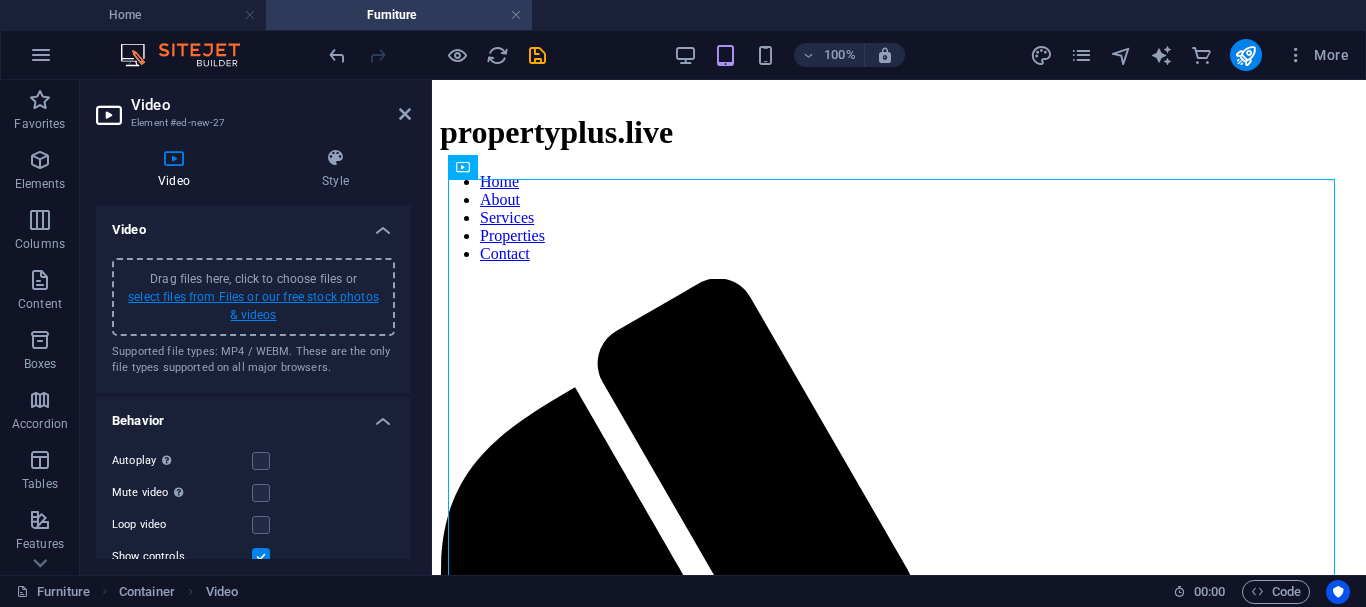click on "Drag files here, click to choose files or select files from Files or our free stock photos & videos" at bounding box center [253, 297] 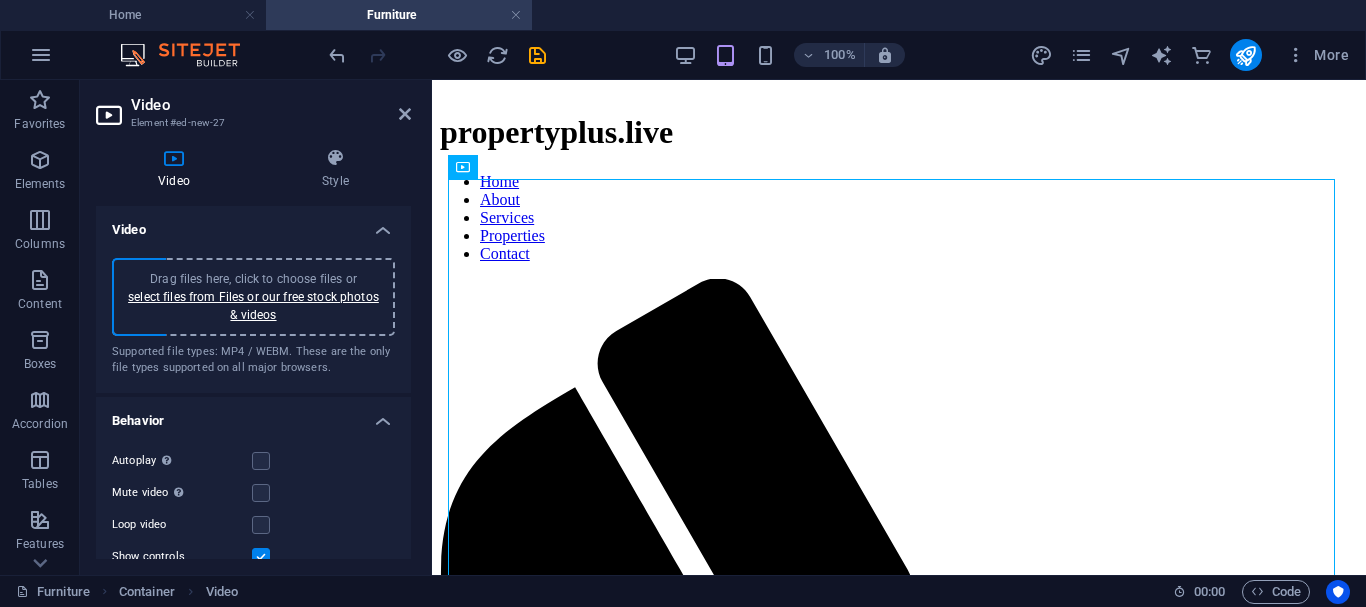 click on "Drag files here, click to choose files or select files from Files or our free stock photos & videos" at bounding box center (253, 297) 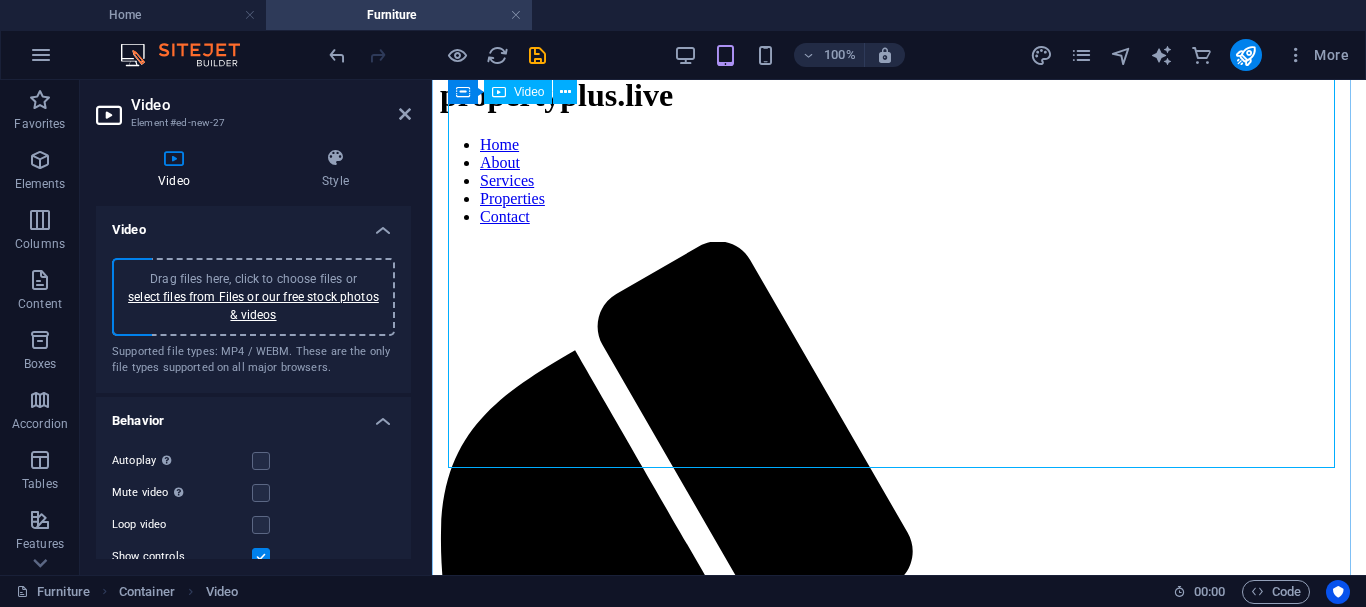 scroll, scrollTop: 475, scrollLeft: 0, axis: vertical 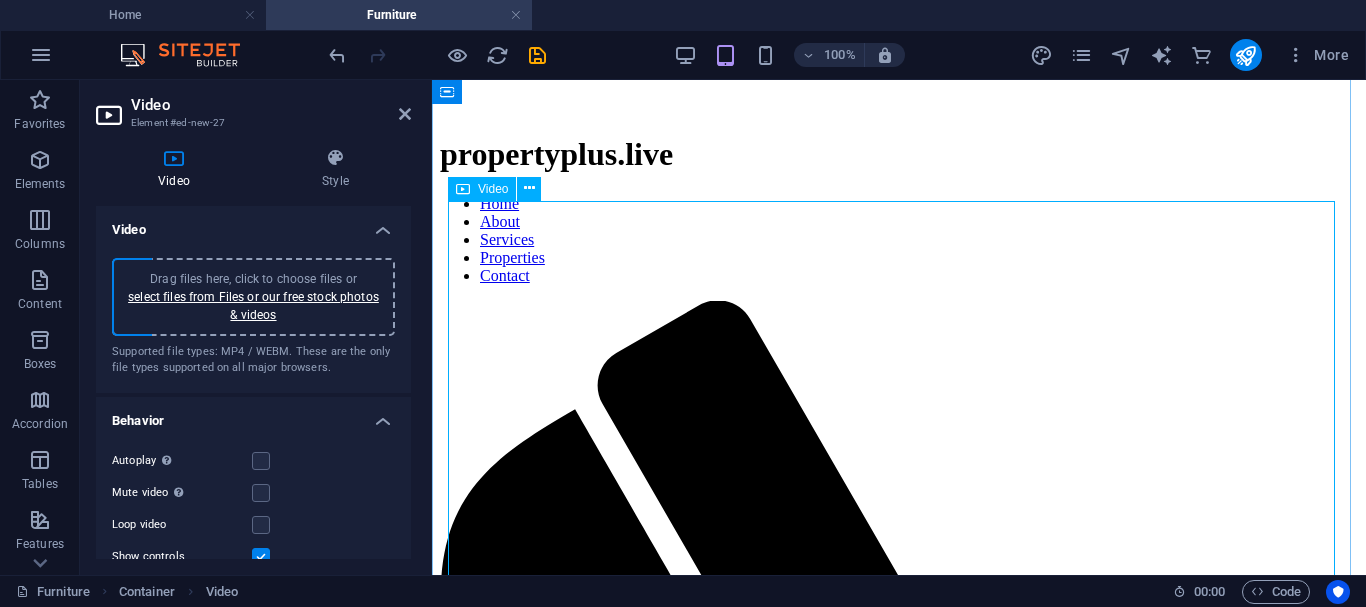 click at bounding box center (899, 2053) 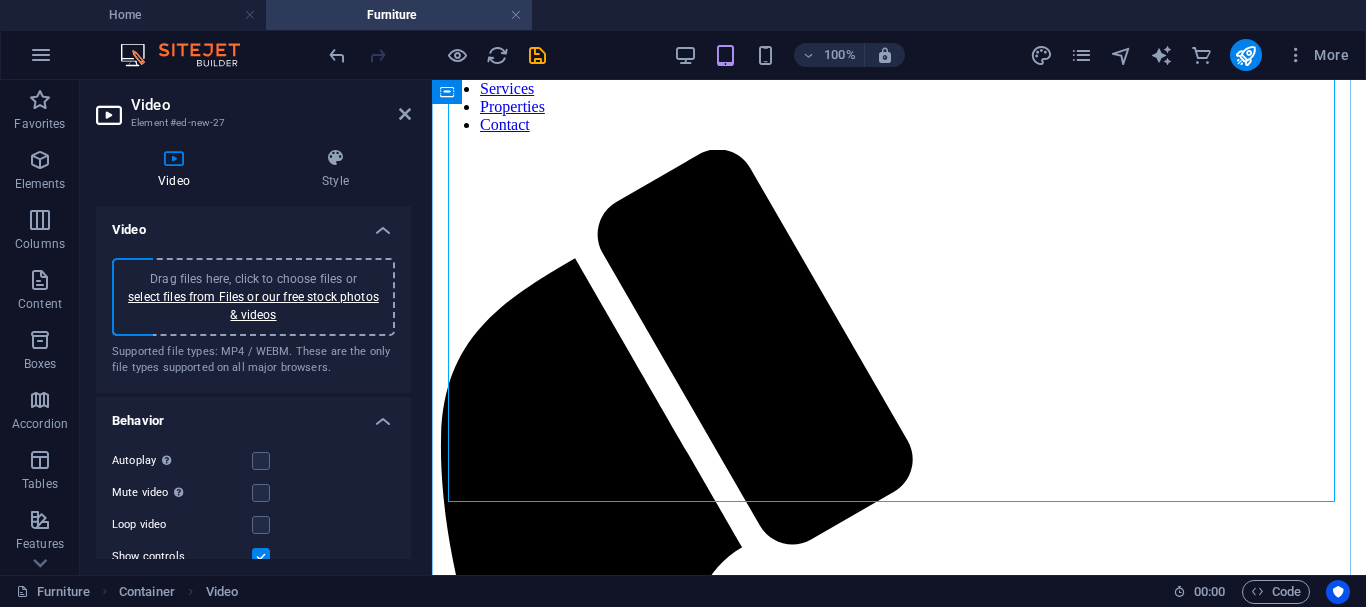 scroll, scrollTop: 639, scrollLeft: 0, axis: vertical 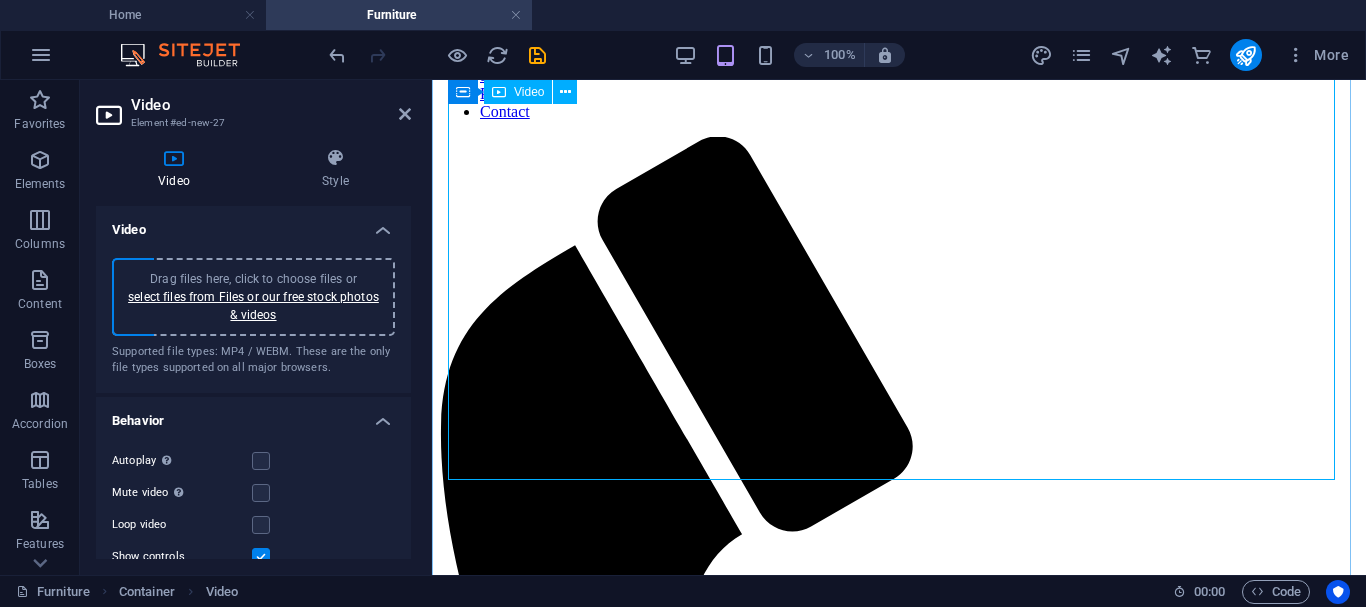 click at bounding box center (899, 1889) 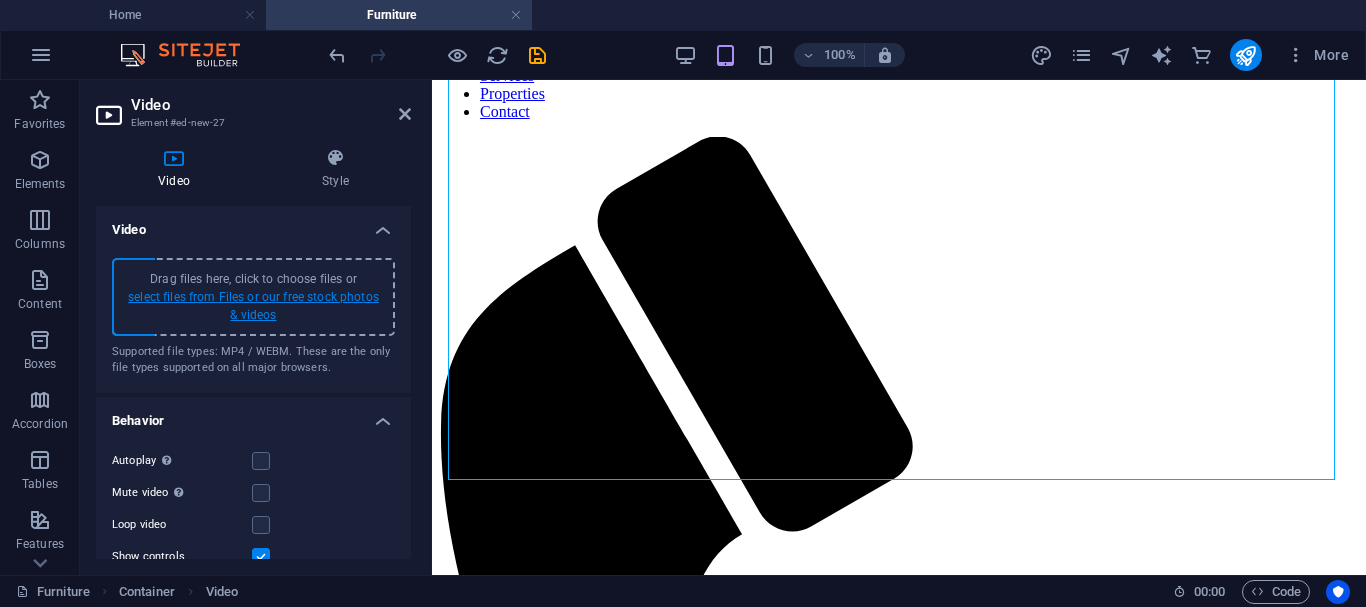 click on "select files from Files or our free stock photos & videos" at bounding box center (253, 306) 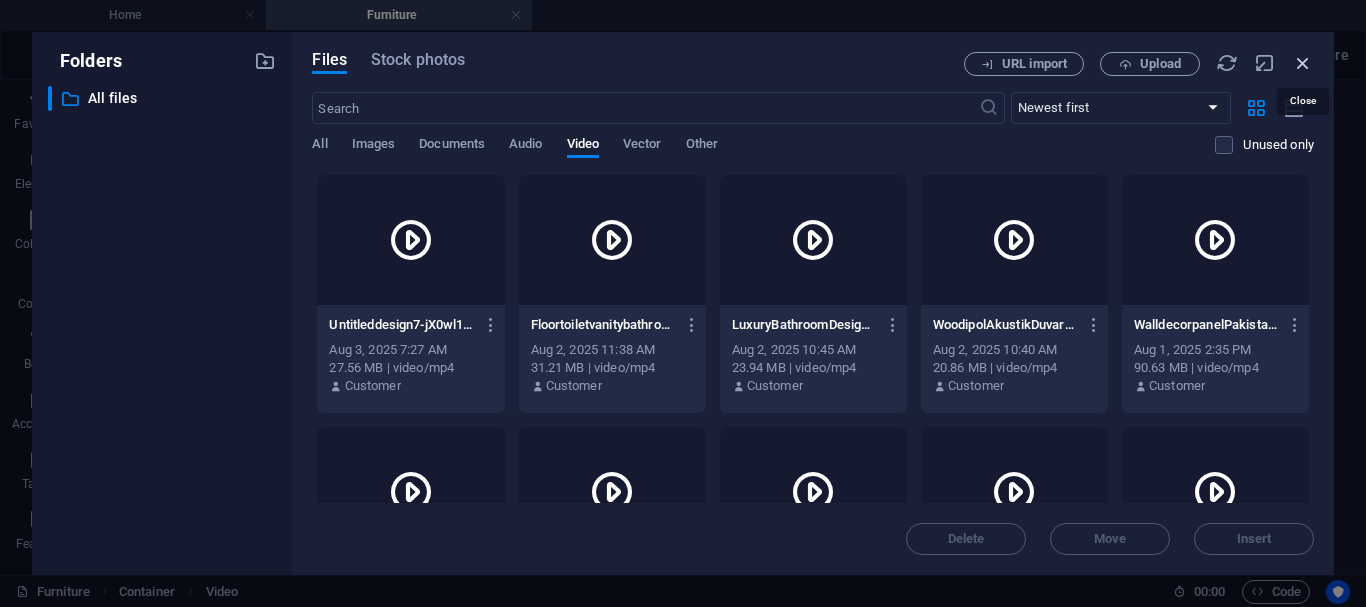 click at bounding box center (1303, 63) 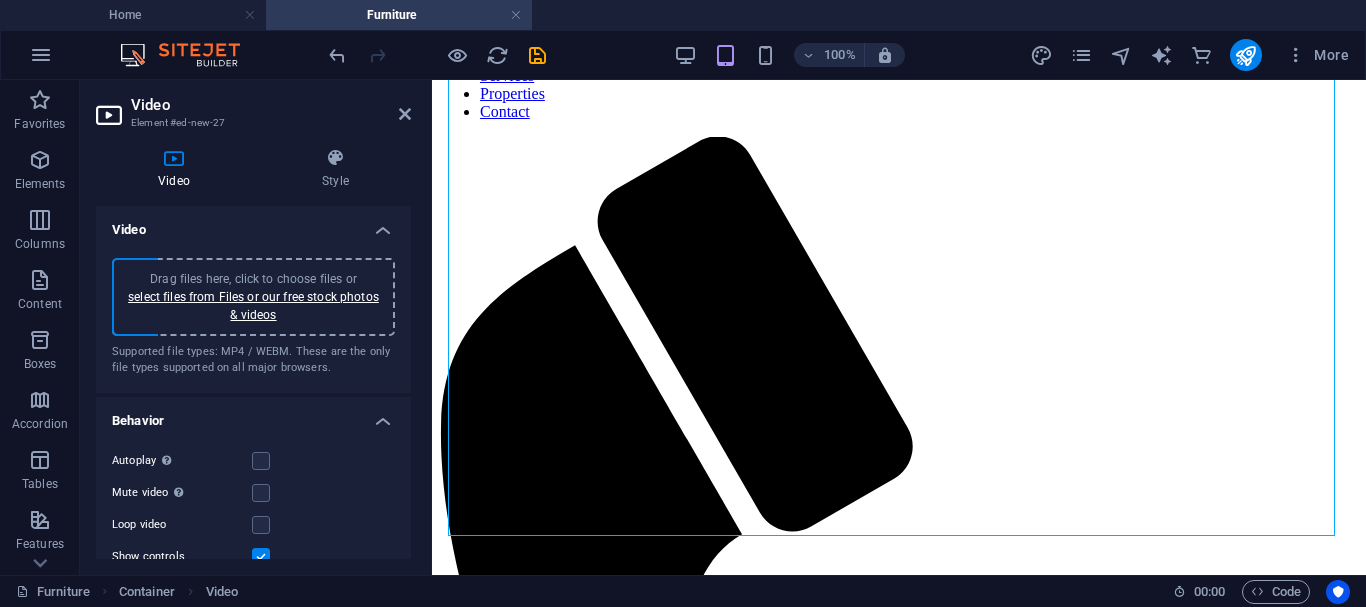 click on "Drag files here, click to choose files or select files from Files or our free stock photos & videos" at bounding box center [253, 297] 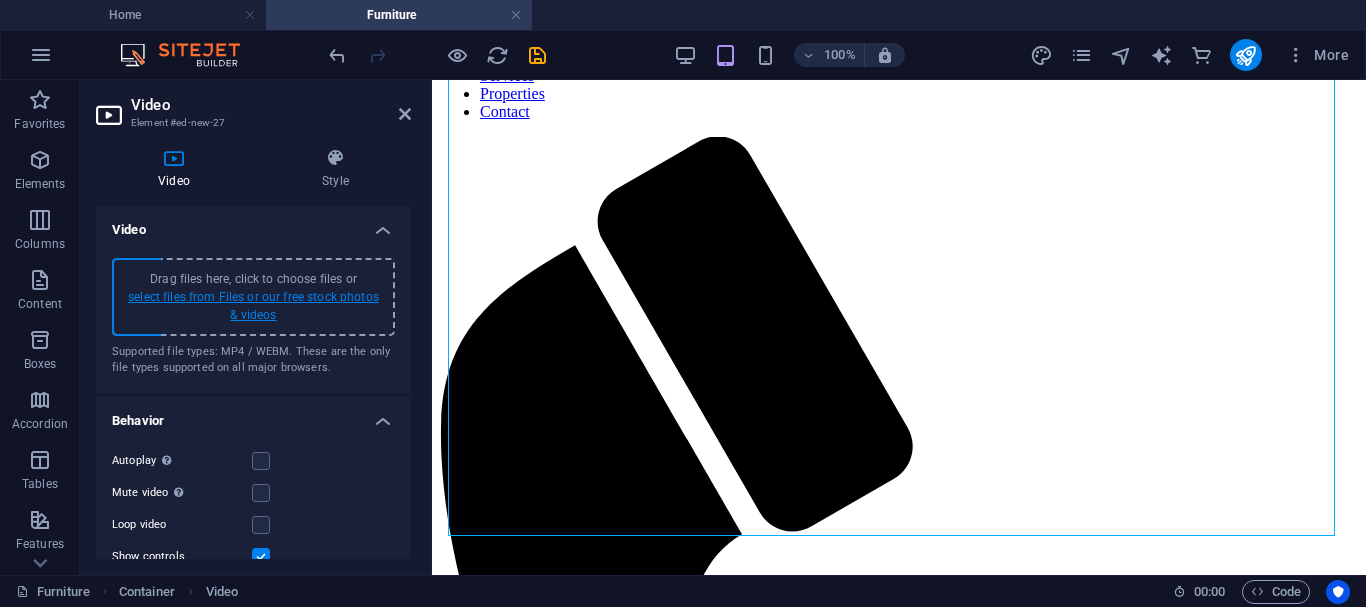 click on "select files from Files or our free stock photos & videos" at bounding box center [253, 306] 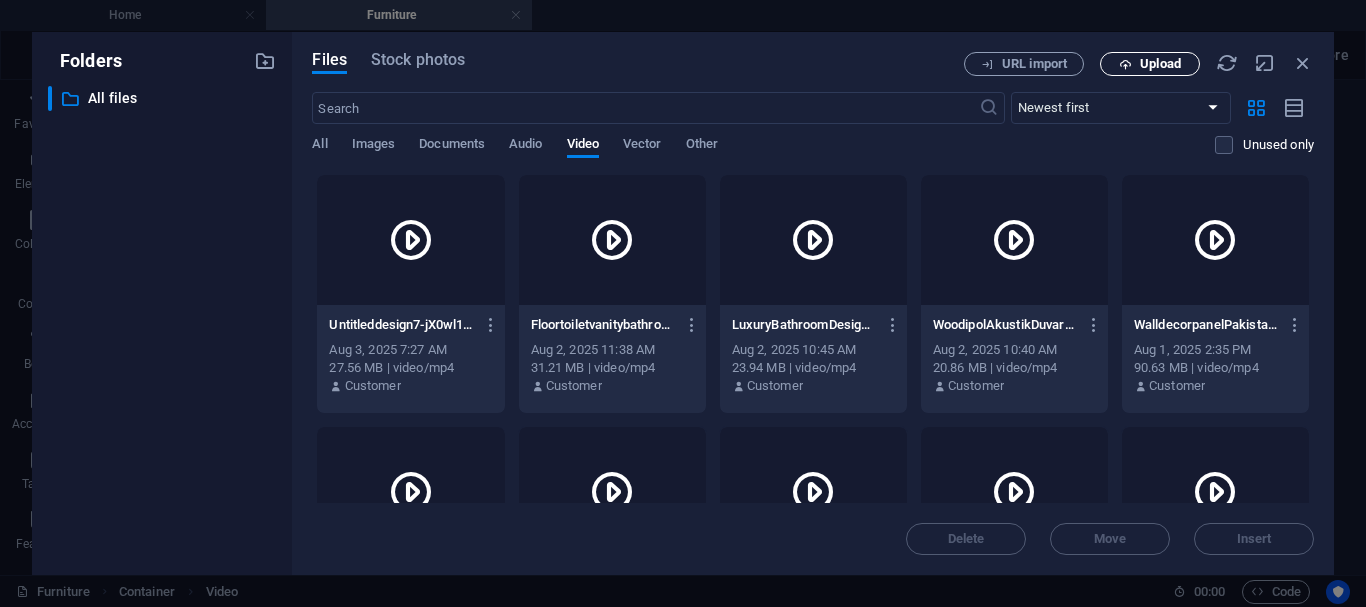 click on "Upload" at bounding box center (1160, 64) 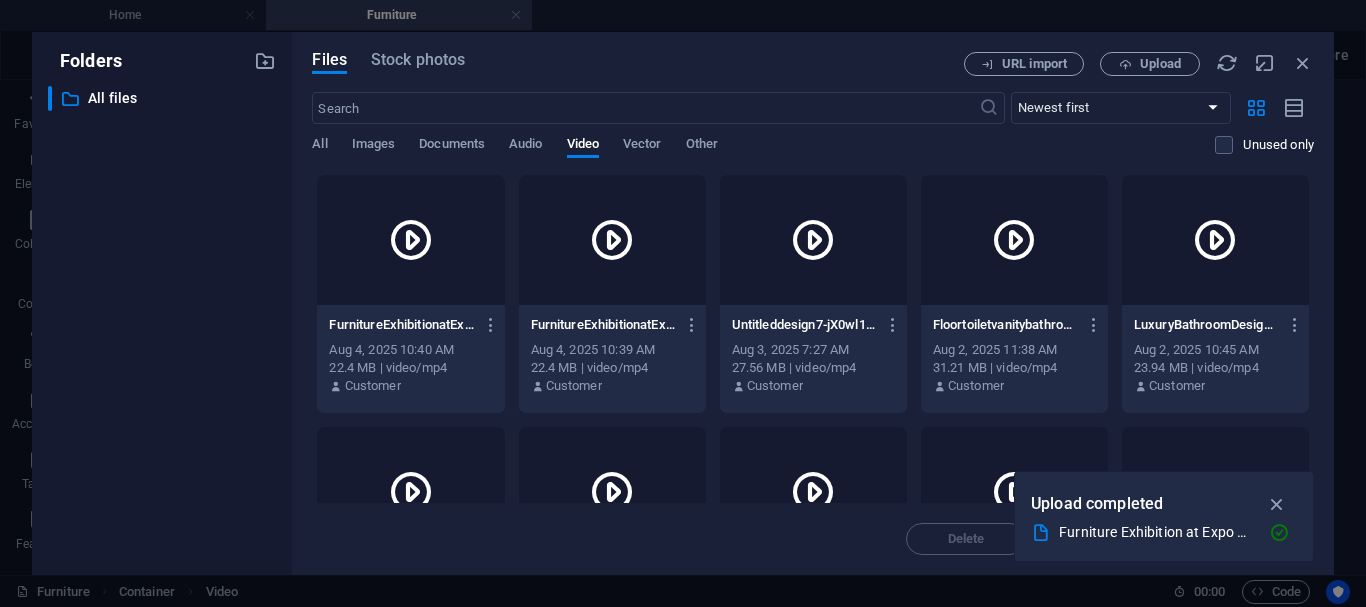 click at bounding box center (411, 240) 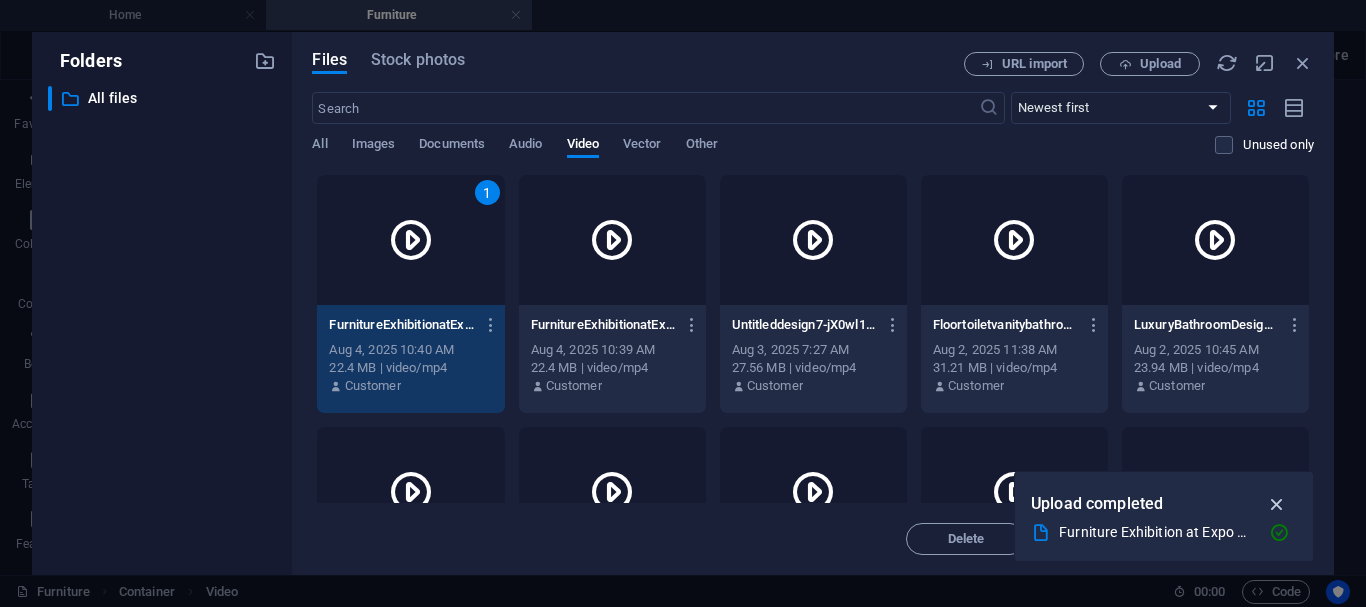 click at bounding box center [1277, 504] 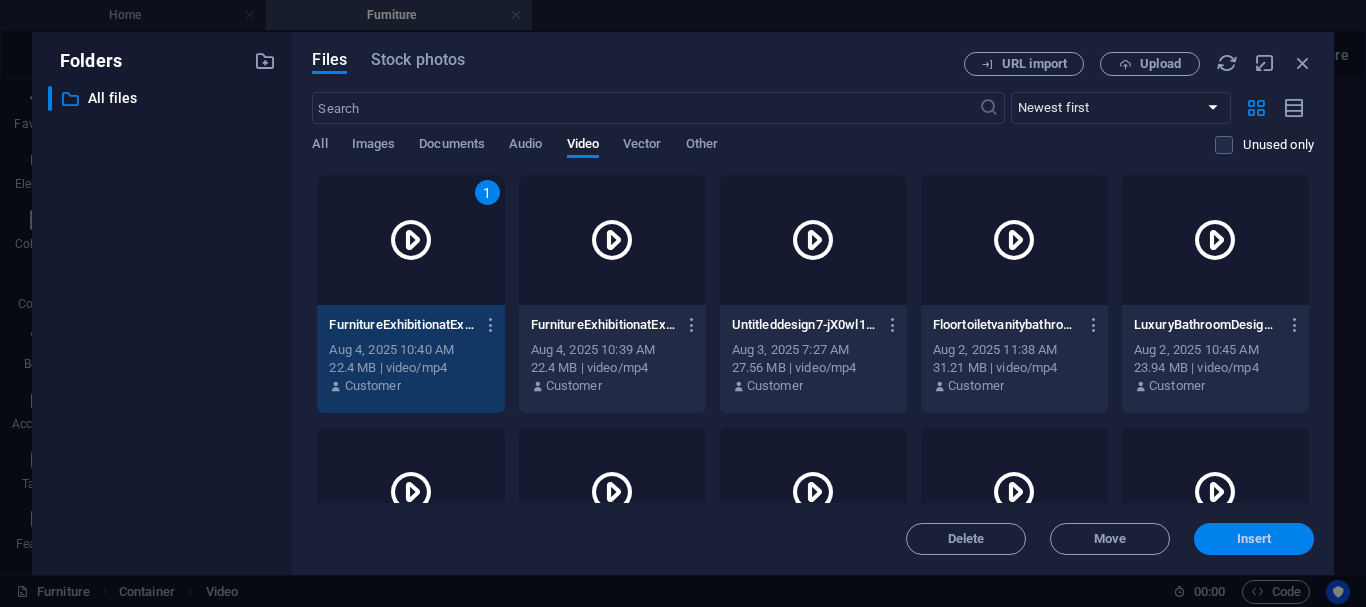 click on "Insert" at bounding box center [1254, 539] 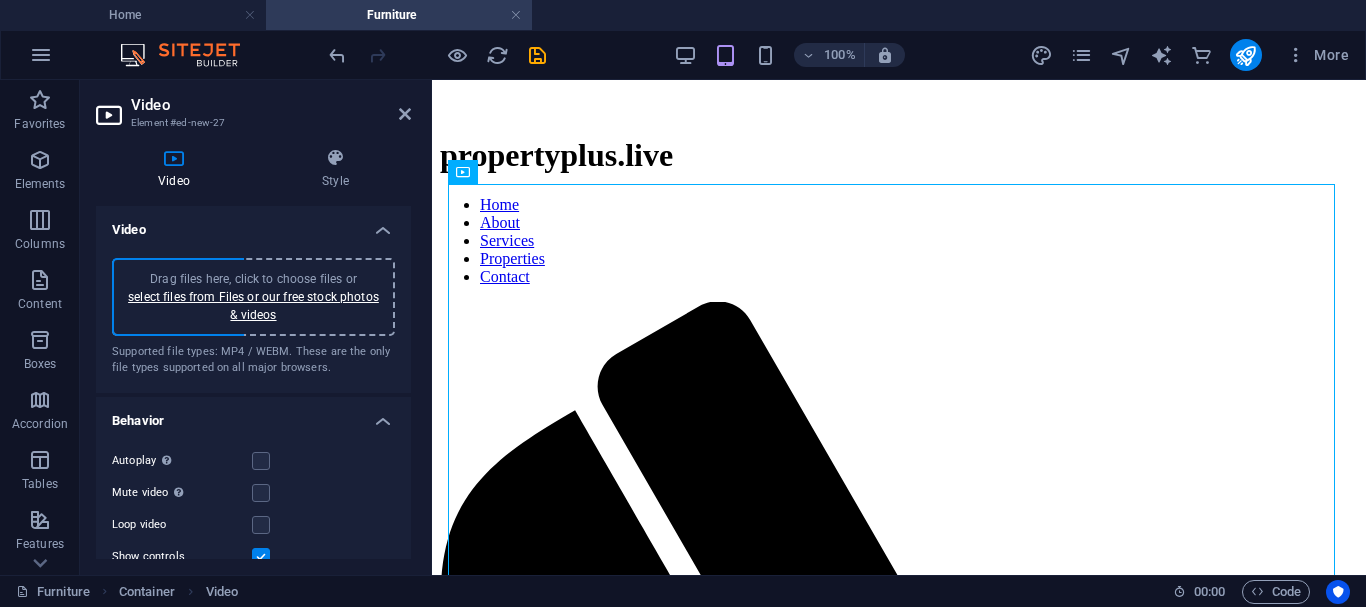 scroll, scrollTop: 443, scrollLeft: 0, axis: vertical 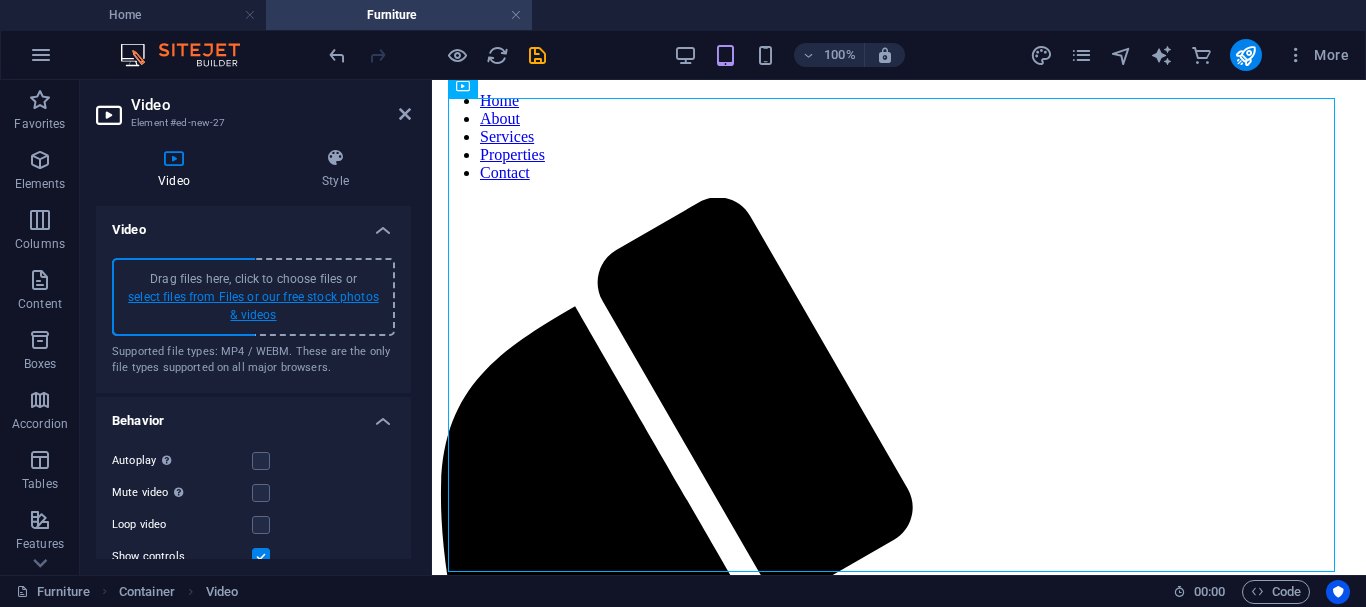 click on "select files from Files or our free stock photos & videos" at bounding box center [253, 306] 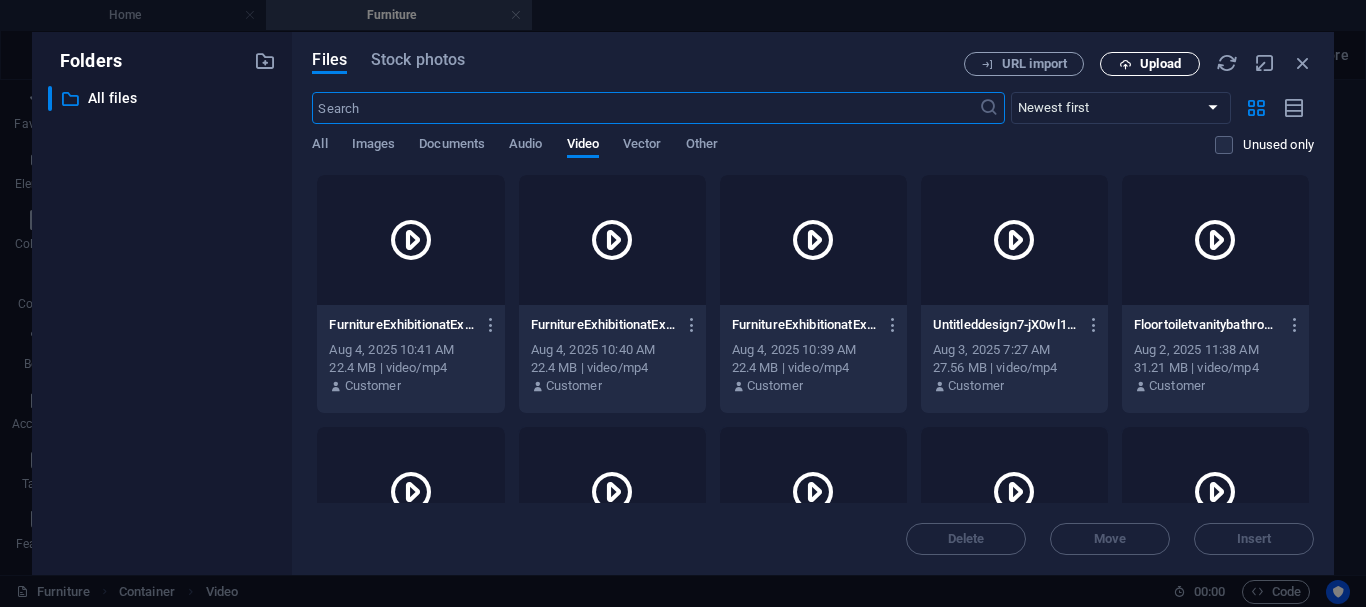 click on "Upload" at bounding box center (1150, 64) 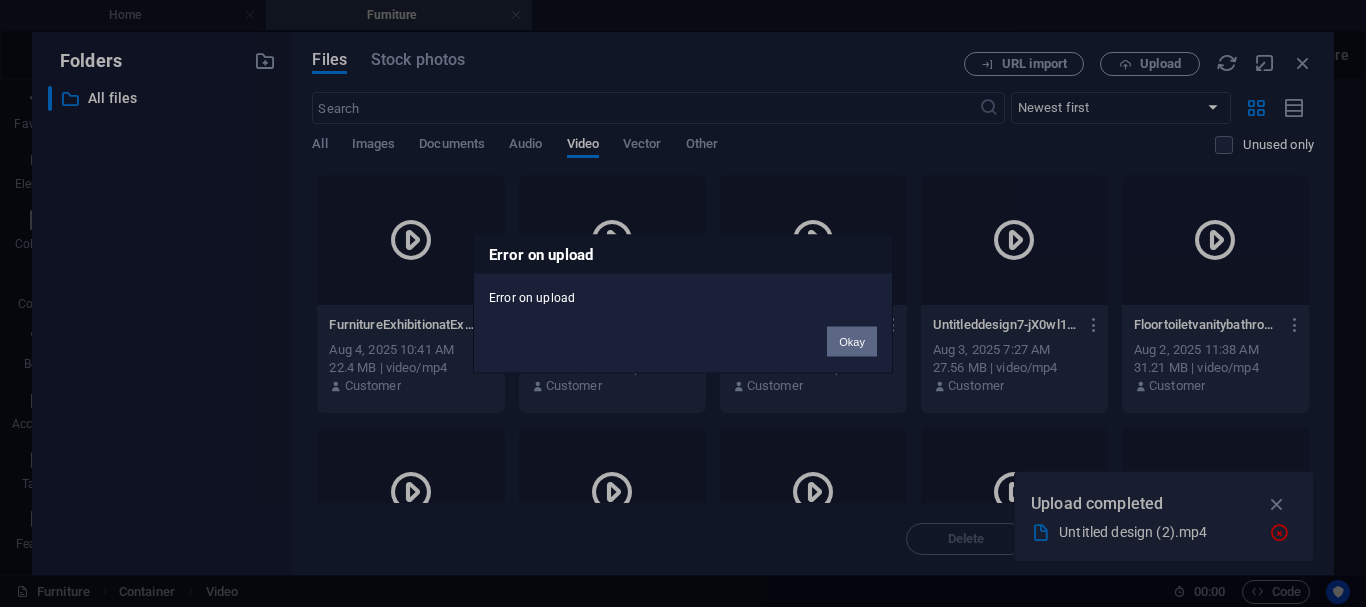 click on "Okay" at bounding box center (852, 341) 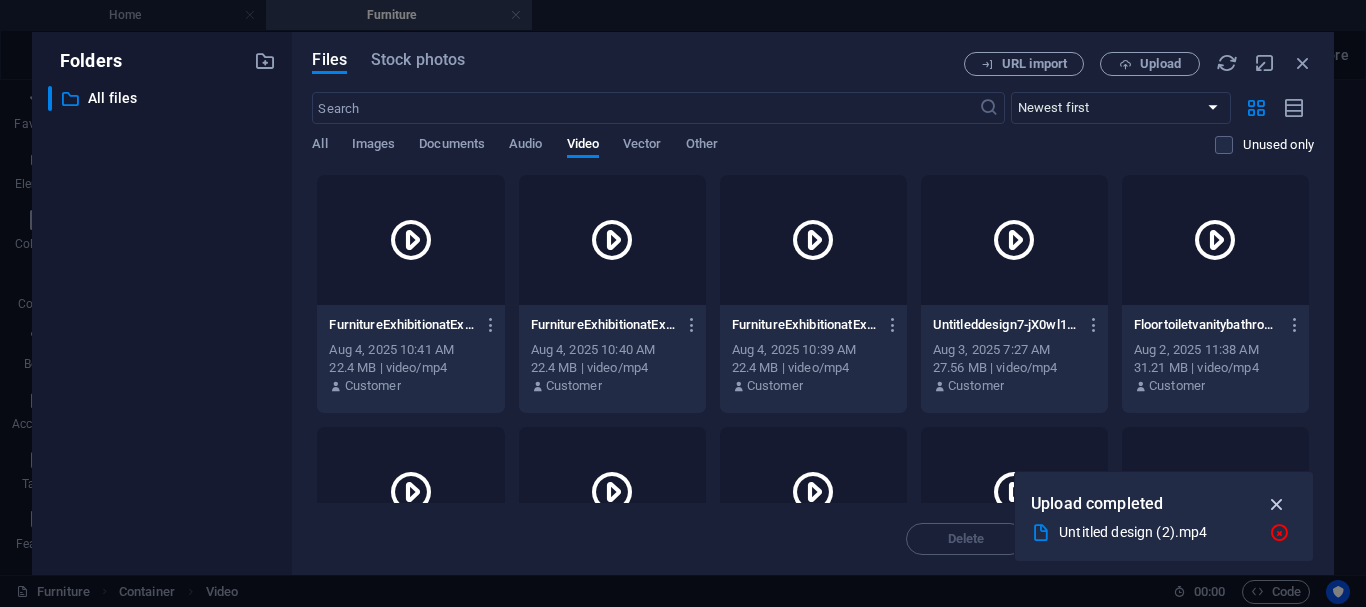 click at bounding box center (1277, 504) 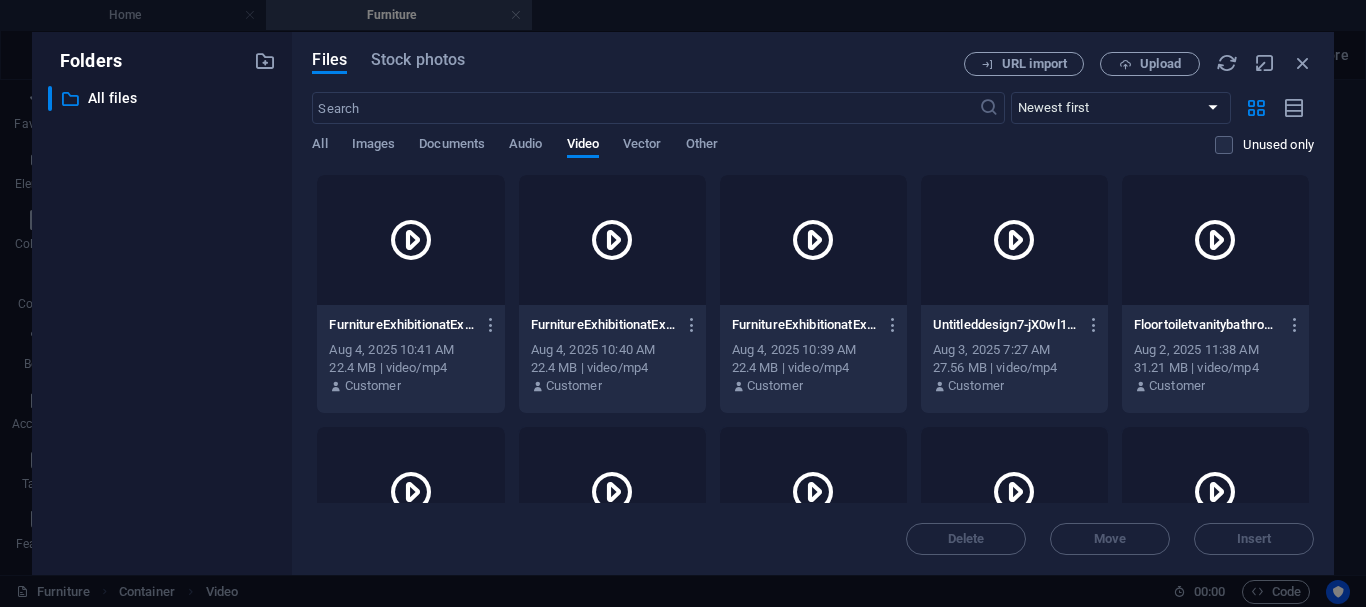 click on "Files Stock photos URL import Upload ​ Newest first Oldest first Name (A-Z) Name (Z-A) Size (0-9) Size (9-0) Resolution (0-9) Resolution (9-0) All Images Documents Audio Video Vector Other Unused only Drop files here to upload them instantly FurnitureExhibitionatExpoLahore-YouTube-GoogleChrome[YEAR]-[MONTH]-[DAY][TIME]-[ID].mp4 FurnitureExhibitionatExpoLahore-YouTube-GoogleChrome[YEAR]-[MONTH]-[DAY][TIME]-[ID].mp4 Aug [DAY], [YEAR] [TIME] [SIZE] | video/mp4 Customer FurnitureExhibitionatExpoLahore-YouTube-GoogleChrome[YEAR]-[MONTH]-[DAY][TIME]-[ID].mp4 FurnitureExhibitionatExpoLahore-YouTube-GoogleChrome[YEAR]-[MONTH]-[DAY][TIME]-[ID].mp4 Aug [DAY], [YEAR] [TIME] [SIZE] | video/mp4 Customer FurnitureExhibitionatExpoLahore-YouTube-GoogleChrome[YEAR]-[MONTH]-[DAY][TIME]-[ID].mp4 FurnitureExhibitionatExpoLahore-YouTube-GoogleChrome[YEAR]-[MONTH]-[DAY][TIME]-[ID].mp4 Aug [DAY], [YEAR] [TIME] [SIZE] | video/mp4 Customer Untitleddesign7-[ID].mp4" at bounding box center [813, 303] 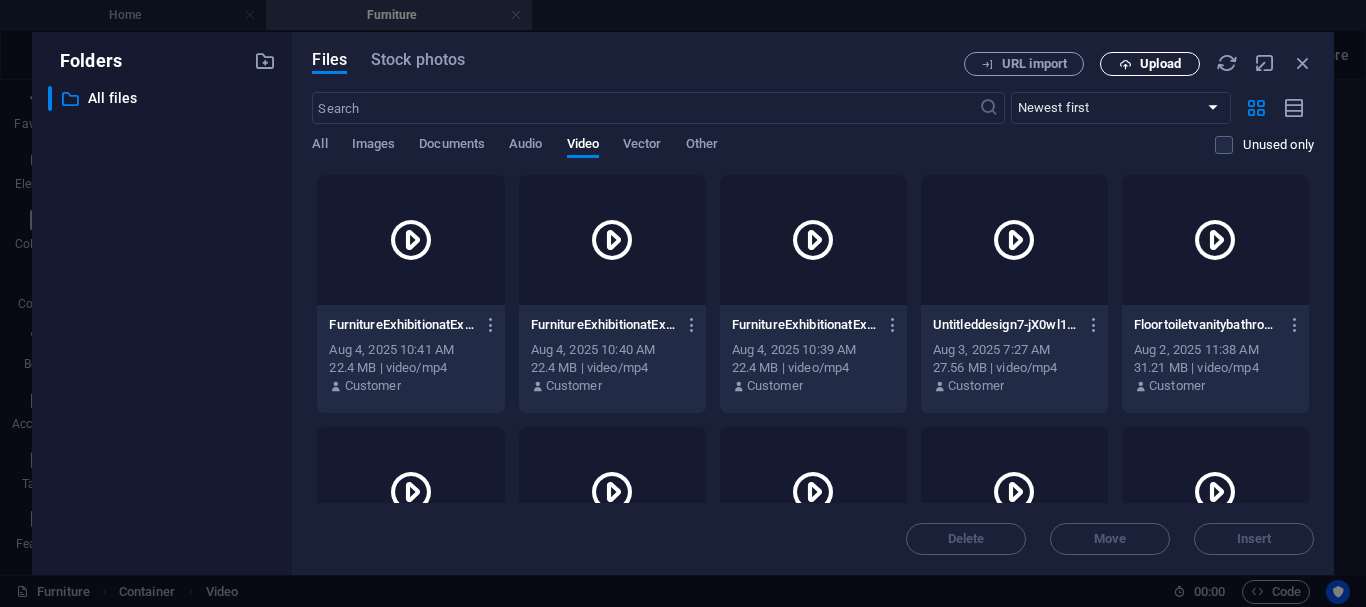 click on "Upload" at bounding box center (1150, 64) 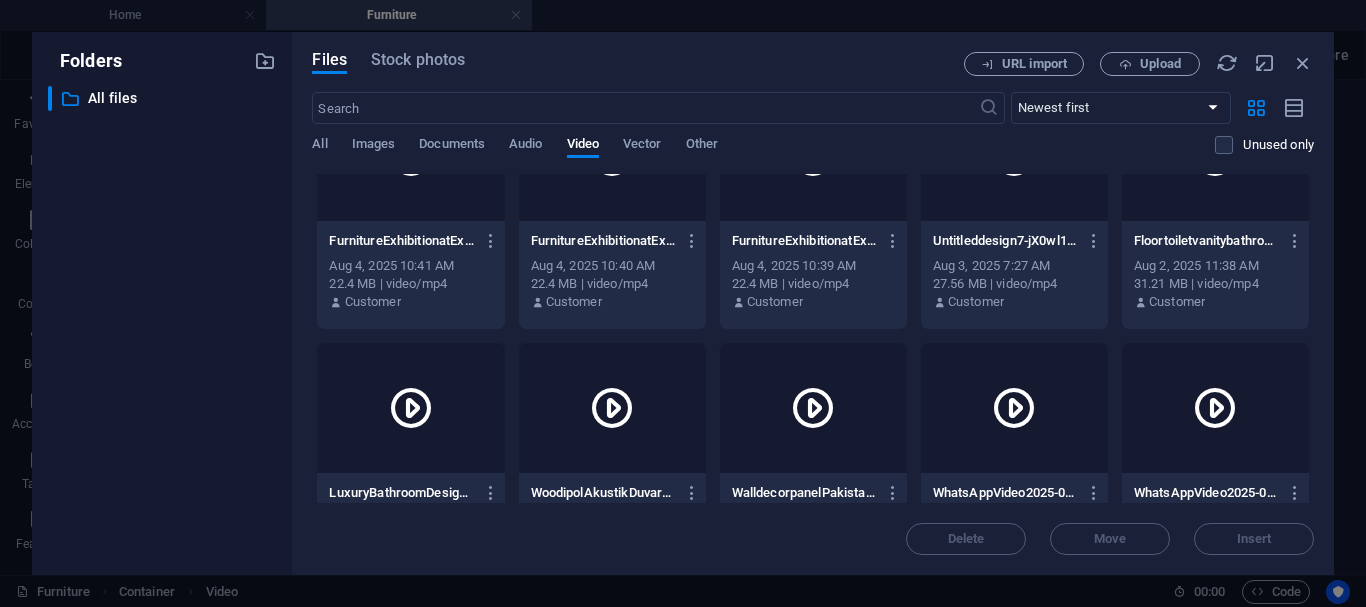 scroll, scrollTop: 82, scrollLeft: 0, axis: vertical 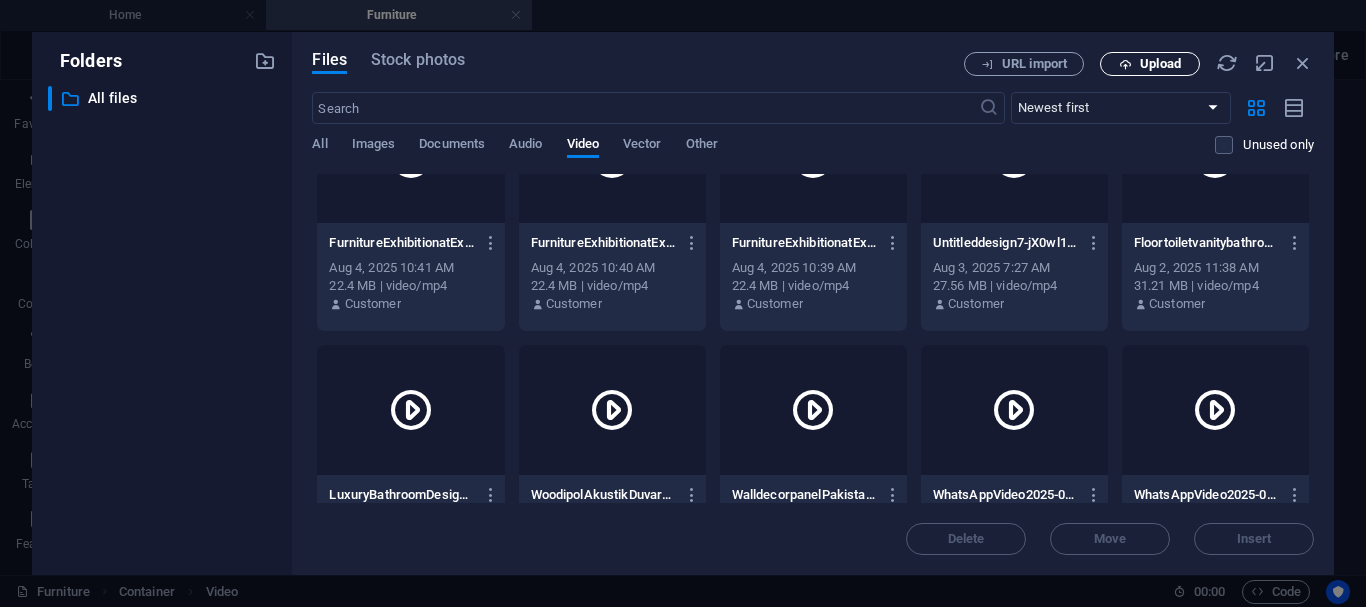 click on "Upload" at bounding box center [1150, 64] 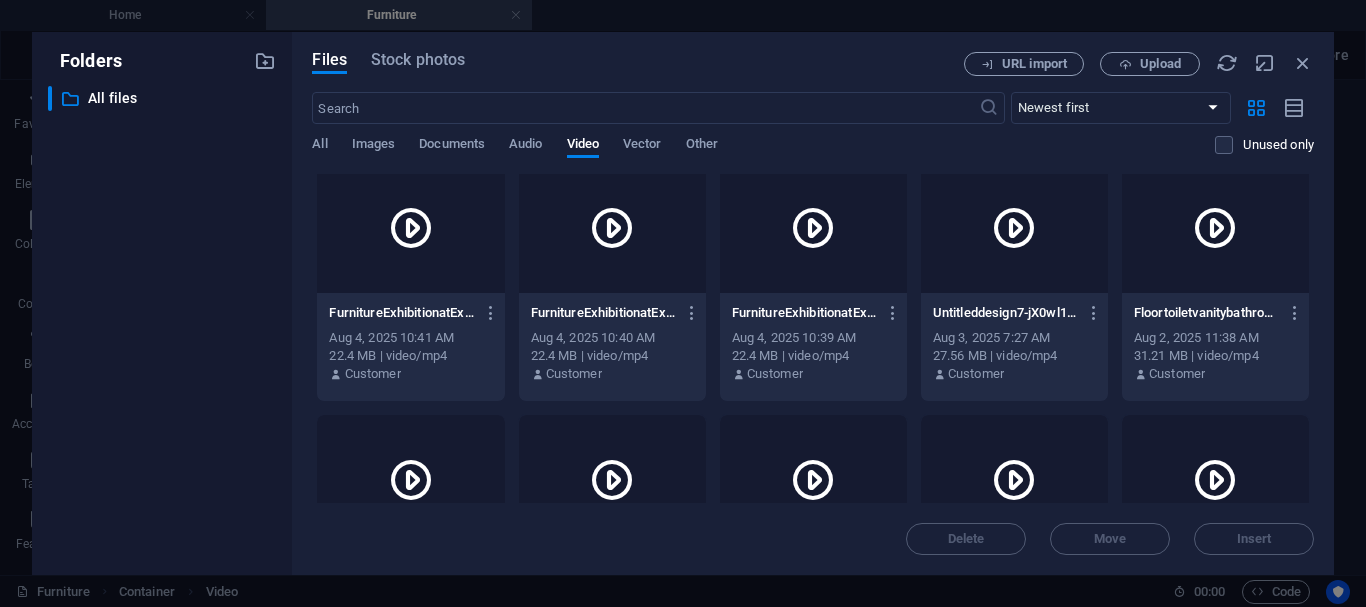 scroll, scrollTop: 0, scrollLeft: 0, axis: both 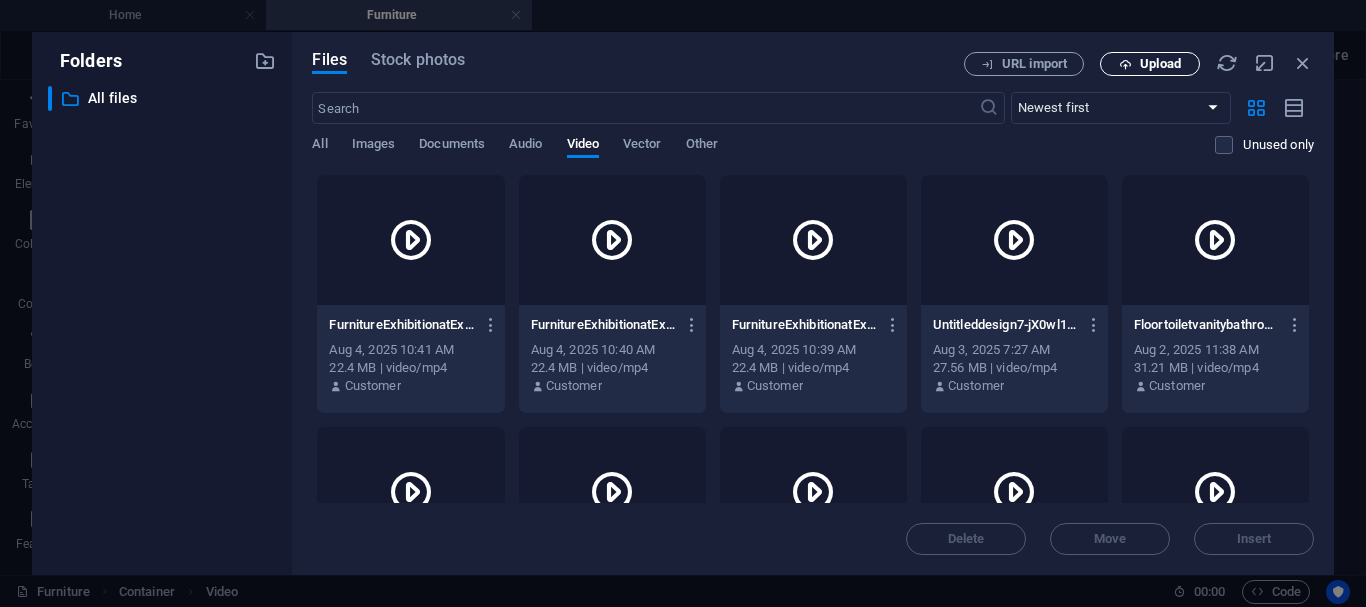 click on "Upload" at bounding box center (1150, 64) 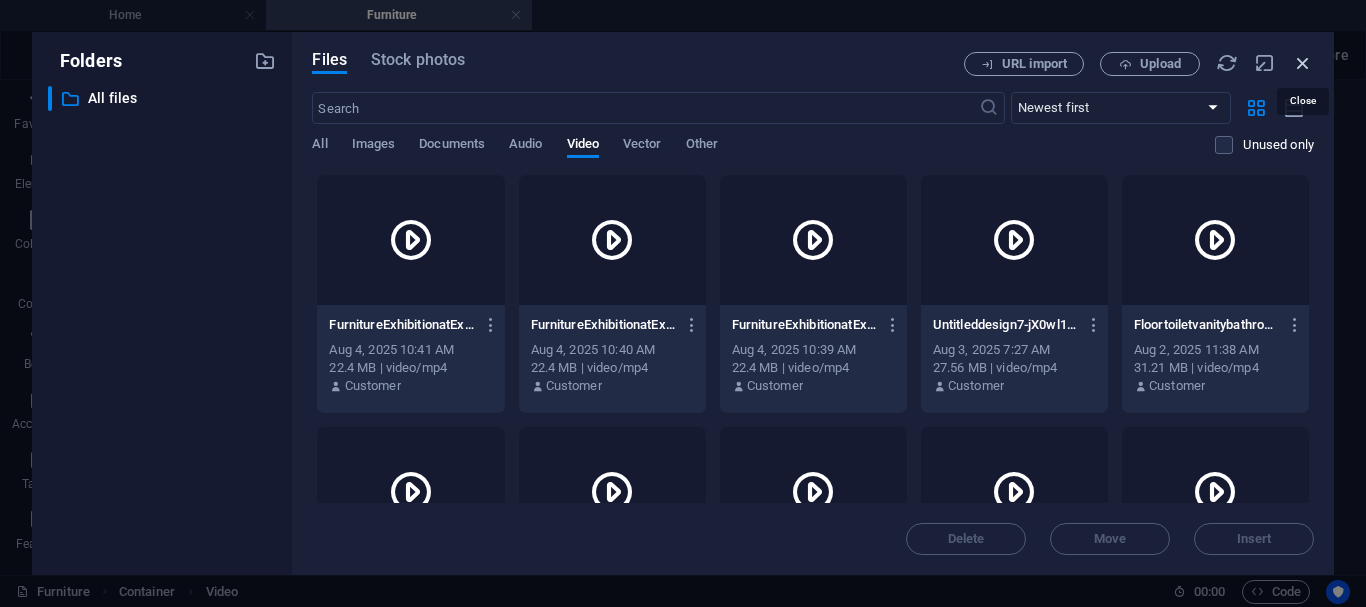 click at bounding box center [1303, 63] 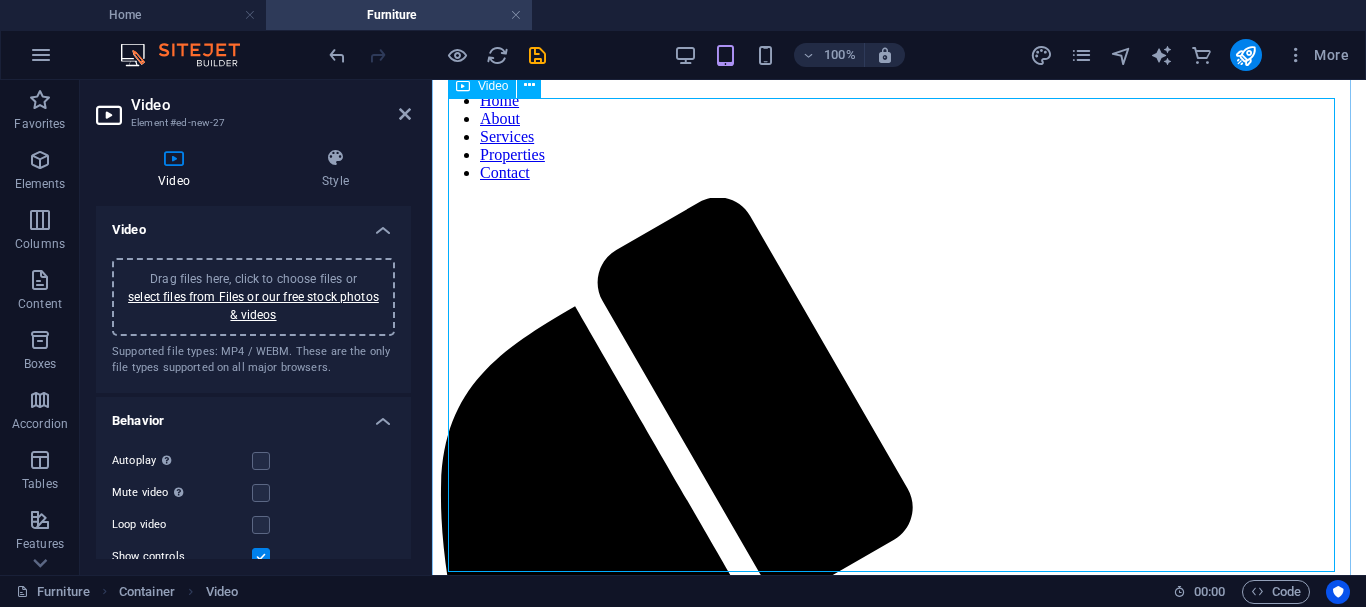 click at bounding box center [899, 1950] 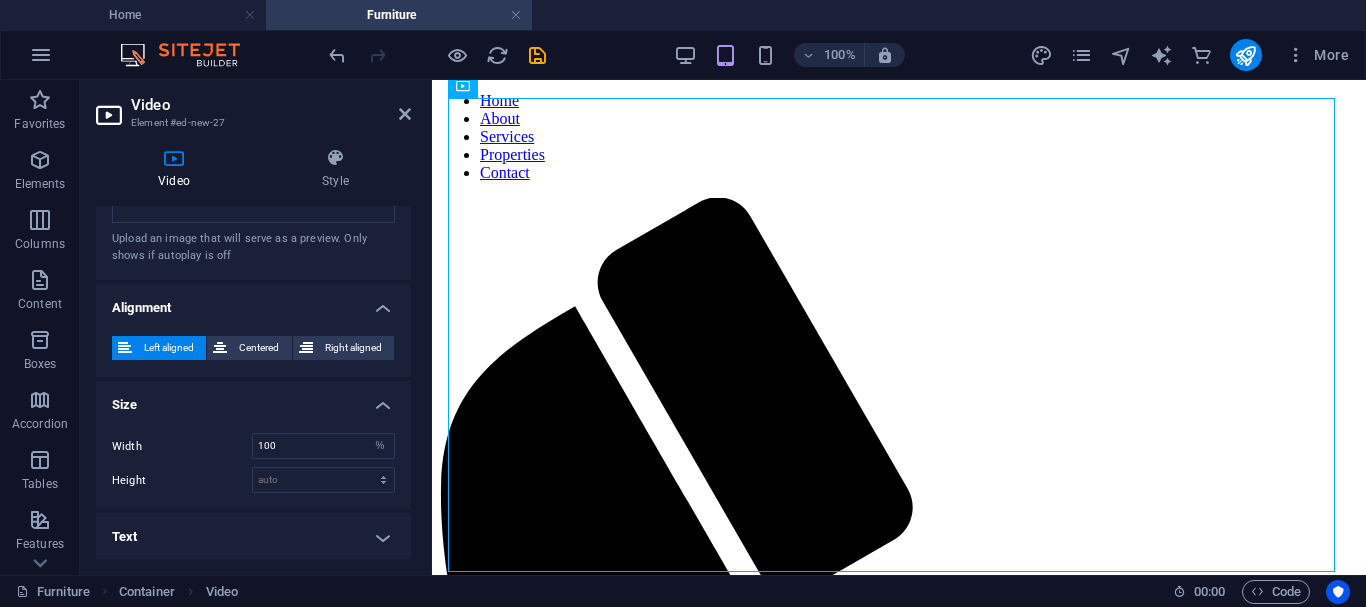 scroll, scrollTop: 538, scrollLeft: 0, axis: vertical 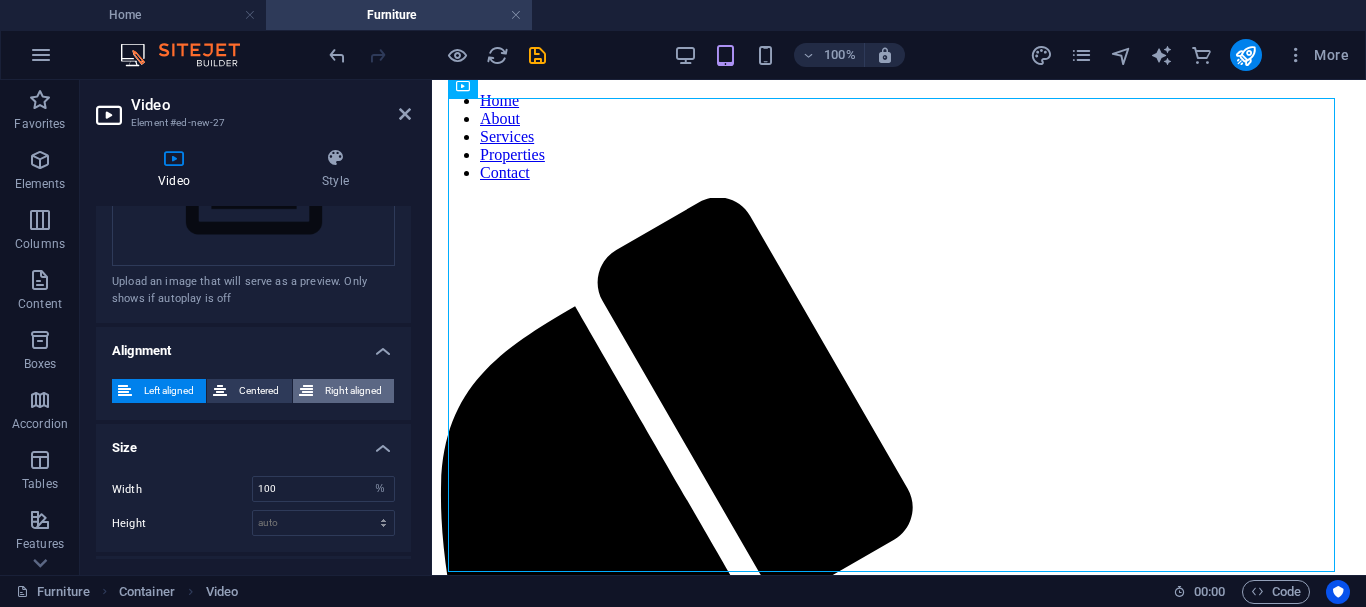 click on "Right aligned" at bounding box center [353, 391] 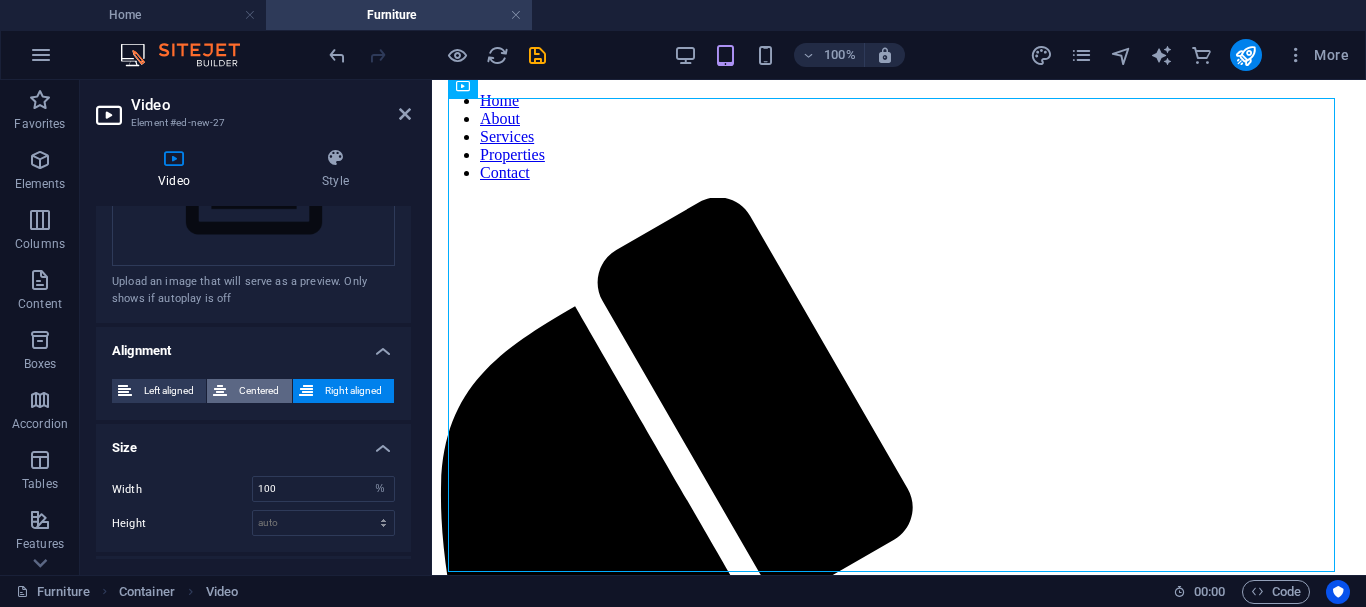 click on "Centered" at bounding box center (259, 391) 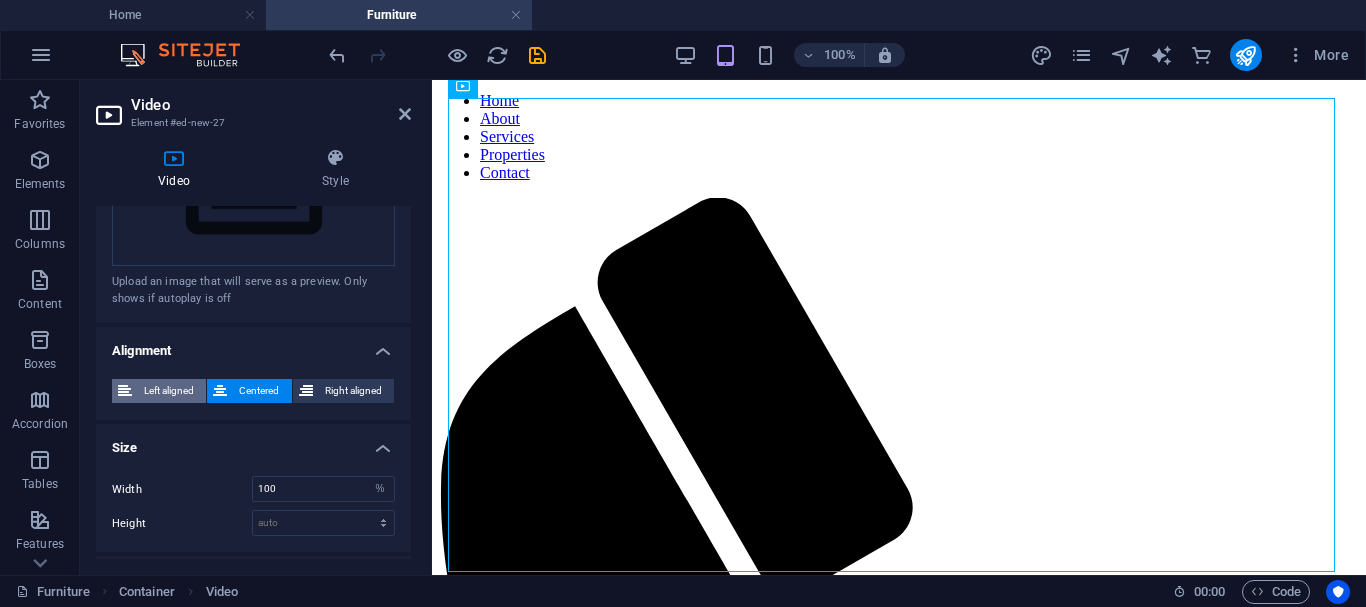 click on "Left aligned" at bounding box center (169, 391) 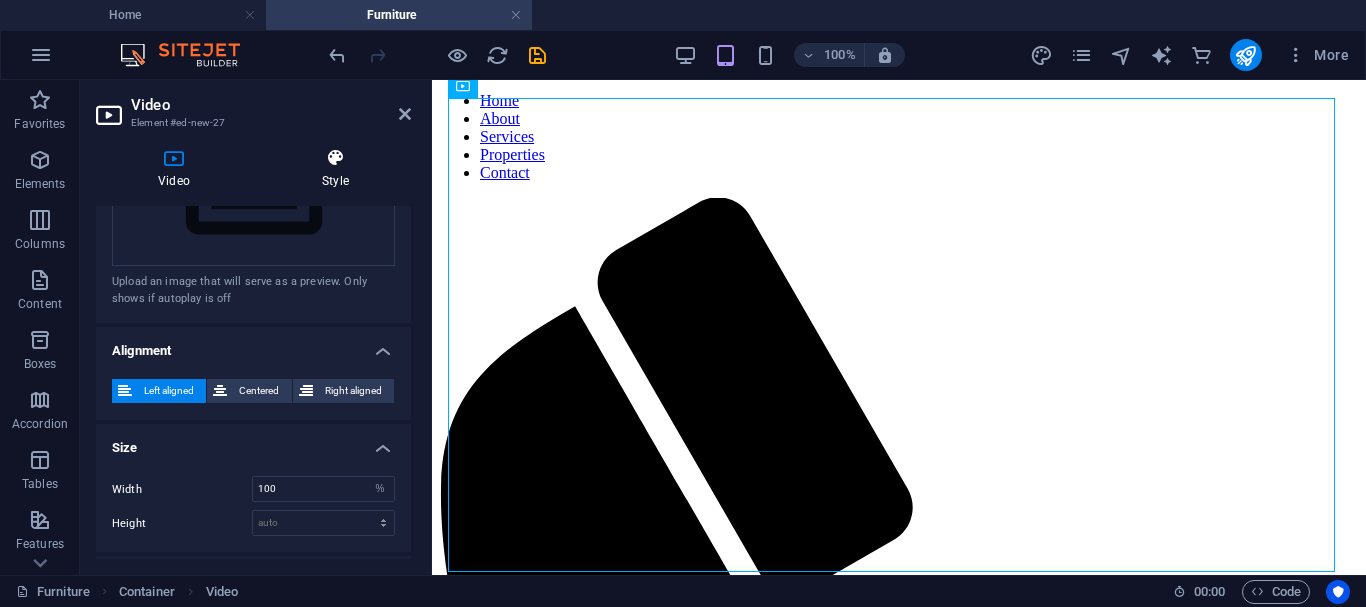 click at bounding box center [335, 158] 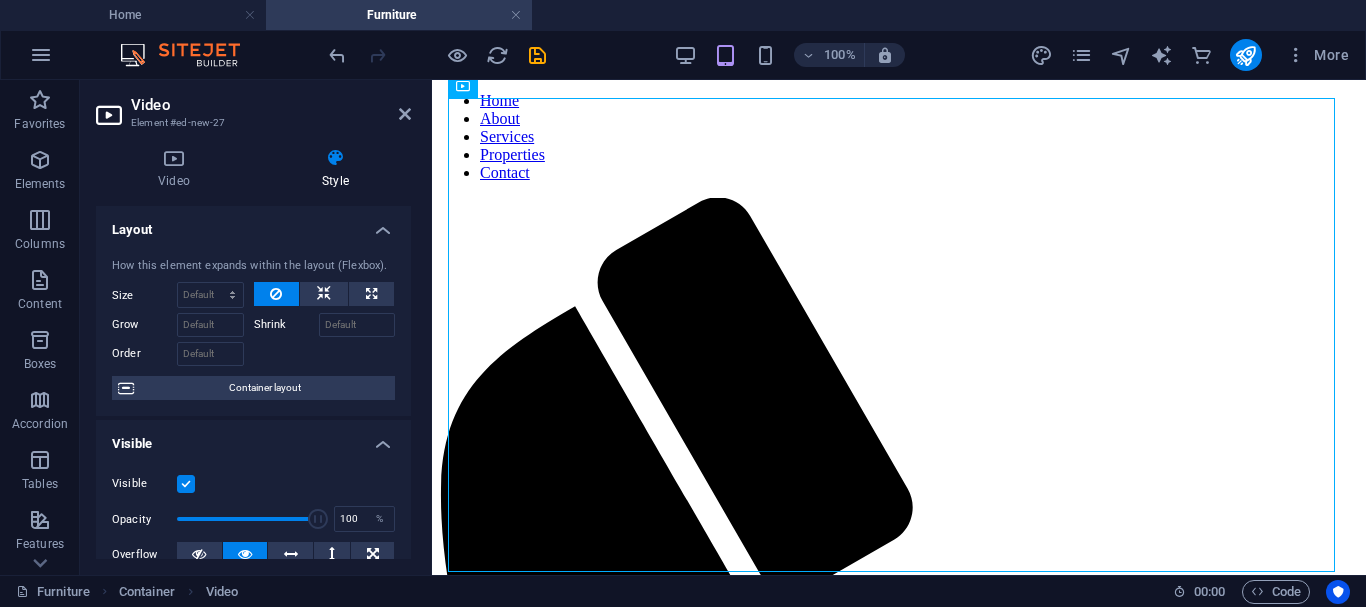 drag, startPoint x: 414, startPoint y: 342, endPoint x: 412, endPoint y: 393, distance: 51.0392 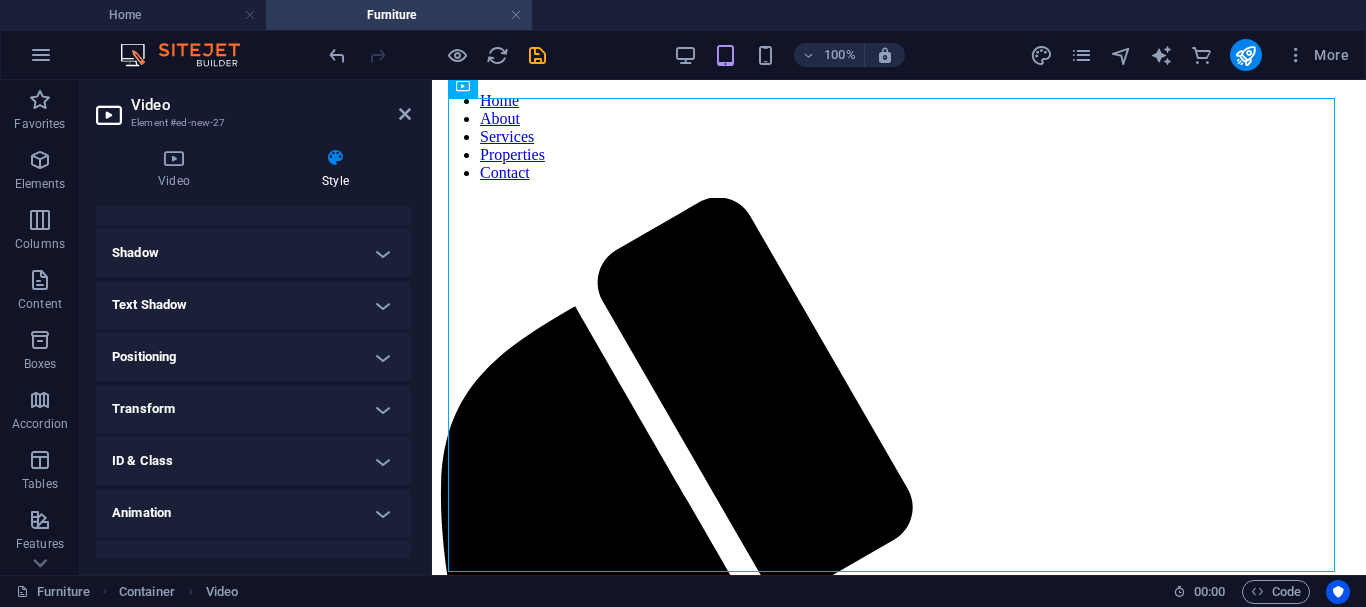 scroll, scrollTop: 492, scrollLeft: 0, axis: vertical 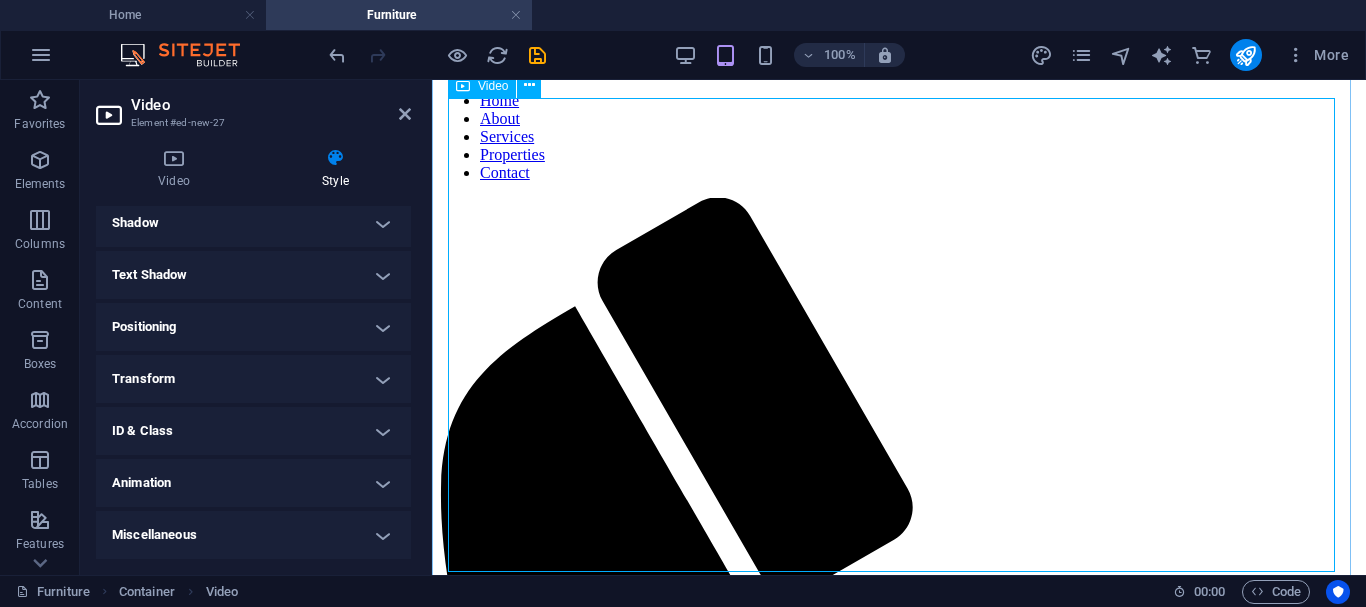 click at bounding box center [899, 1950] 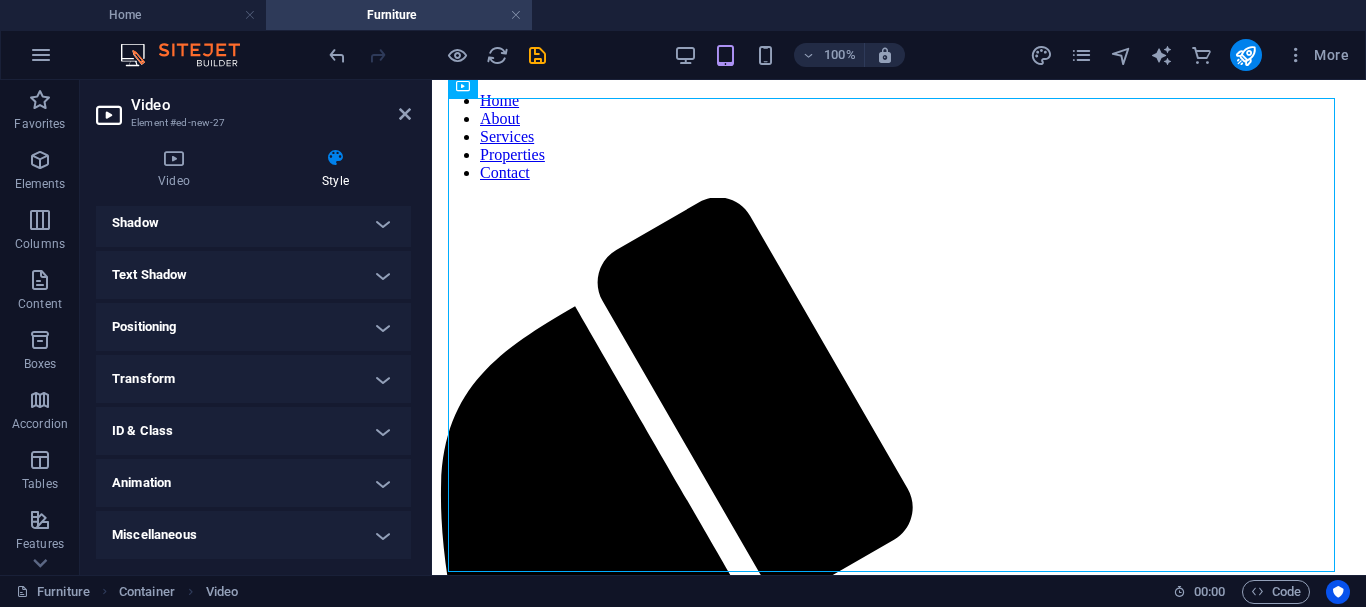 click on "Video Style Video Drag files here, click to choose files or select files from Files or our free stock photos & videos Supported file types: MP4 / WEBM. These are the only file types supported on all major browsers. Behavior Autoplay Autoplay is only available if muted is checked Mute video Autoplay will be available if muted is checked Loop video Show controls Preview image Drag files here, click to choose files or select files from Files or our free stock photos & videos Select files from the file manager, stock photos, or upload file(s) Upload Upload an image that will serve as a preview. Only shows if autoplay is off Alignment Left aligned Centered Right aligned Size Width 100 auto px % Height auto px Text Alternative text The alternative text is used by devices that cannot display videos and should be added to every video to improve website accessibility. Paragraph Format Normal Heading 1 Heading 2 Heading 3 Heading 4 Heading 5 Heading 6 Code Font Family Arial Georgia Impact Tahoma Times New Roman Verdana" at bounding box center [253, 353] 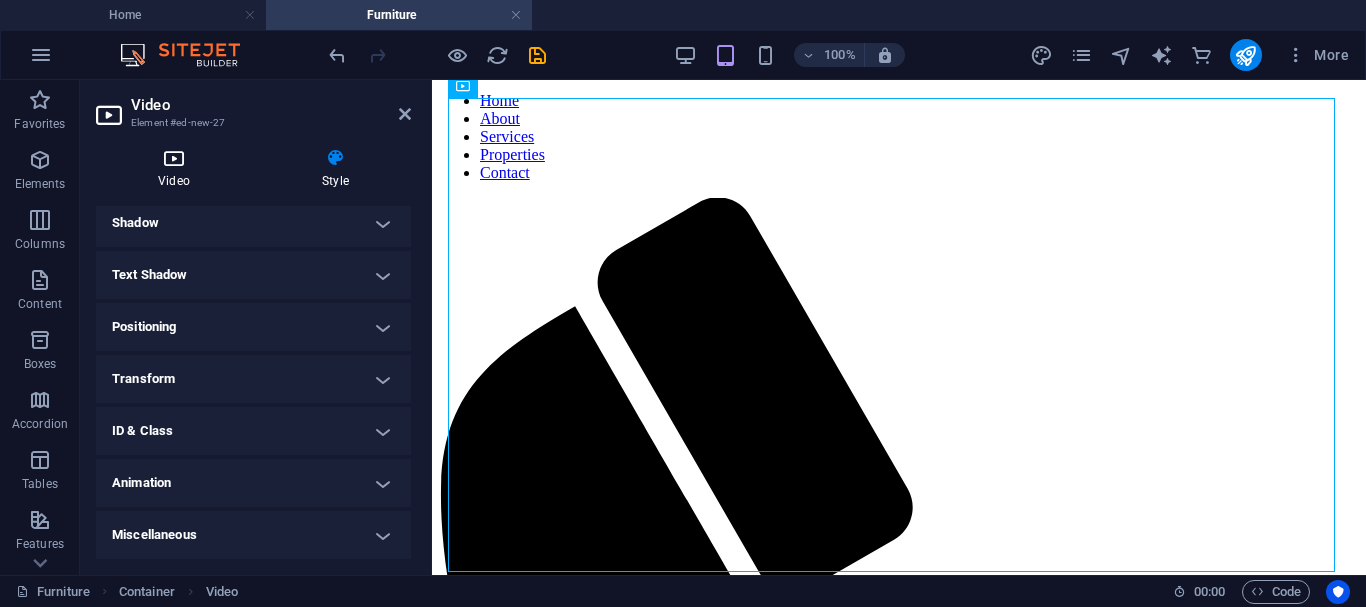 click at bounding box center [174, 158] 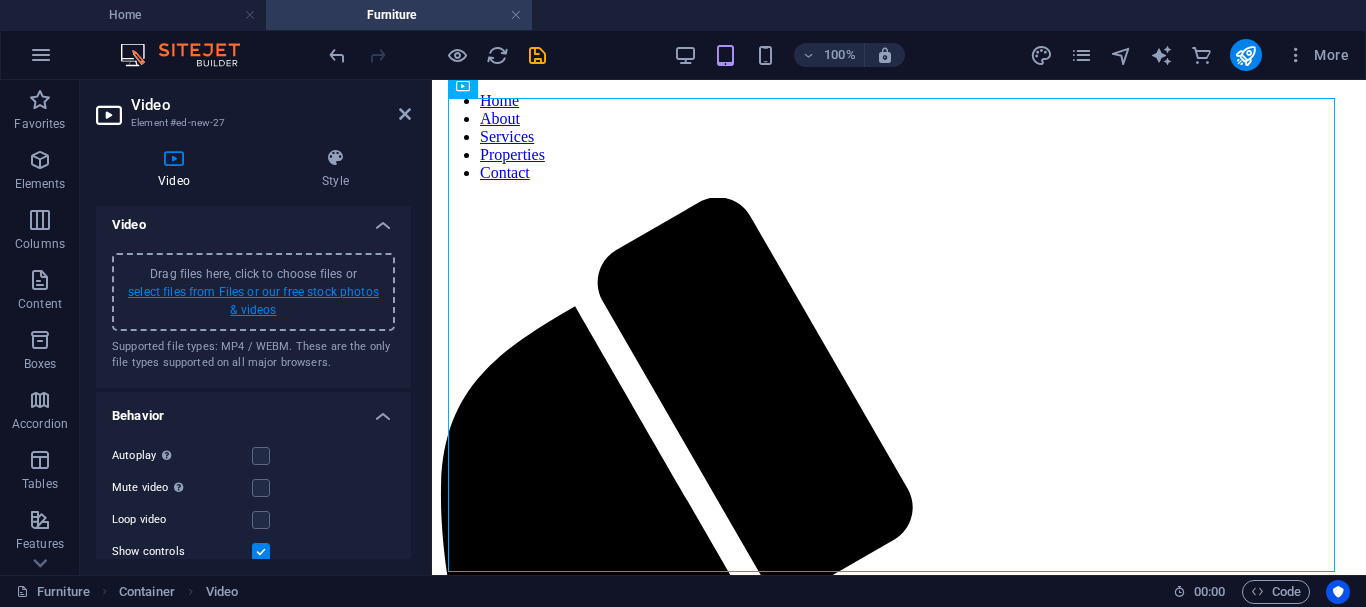 scroll, scrollTop: 0, scrollLeft: 0, axis: both 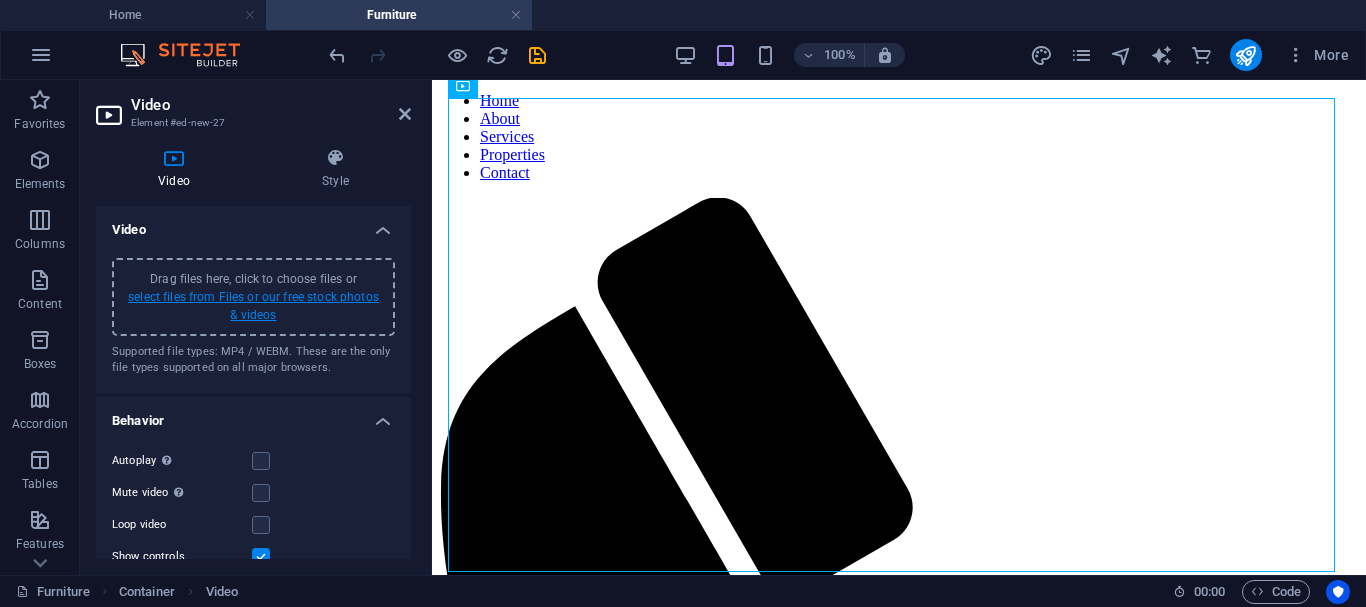 click on "select files from Files or our free stock photos & videos" at bounding box center (253, 306) 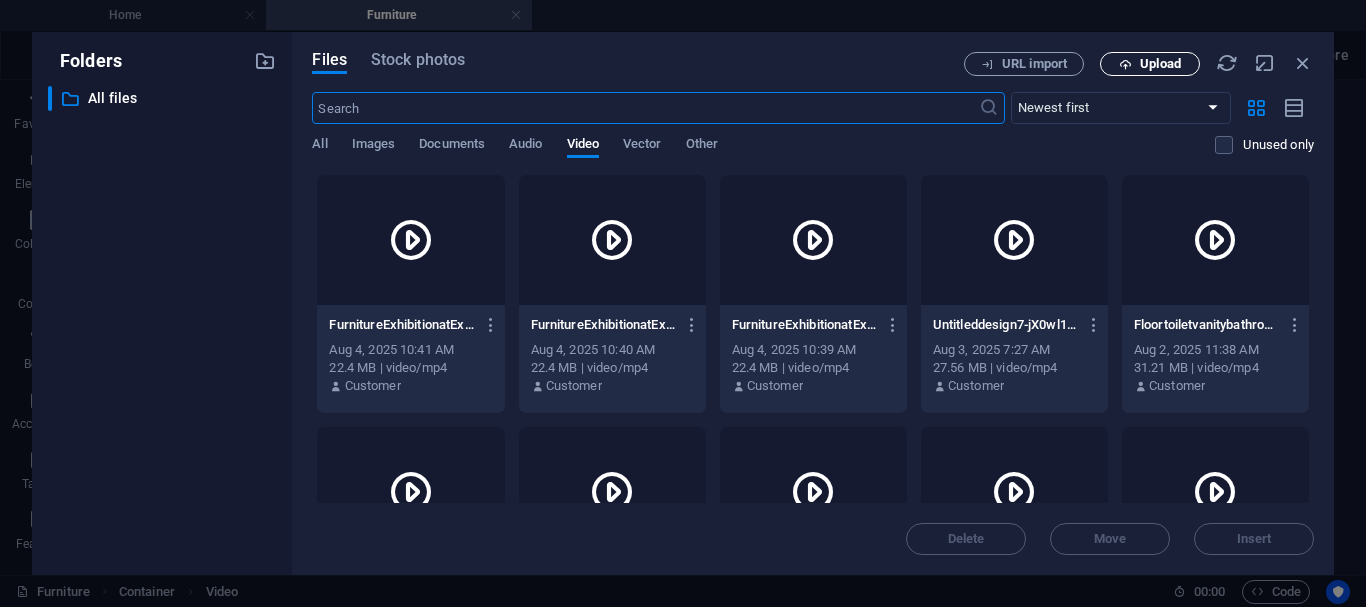 click on "Upload" at bounding box center (1160, 64) 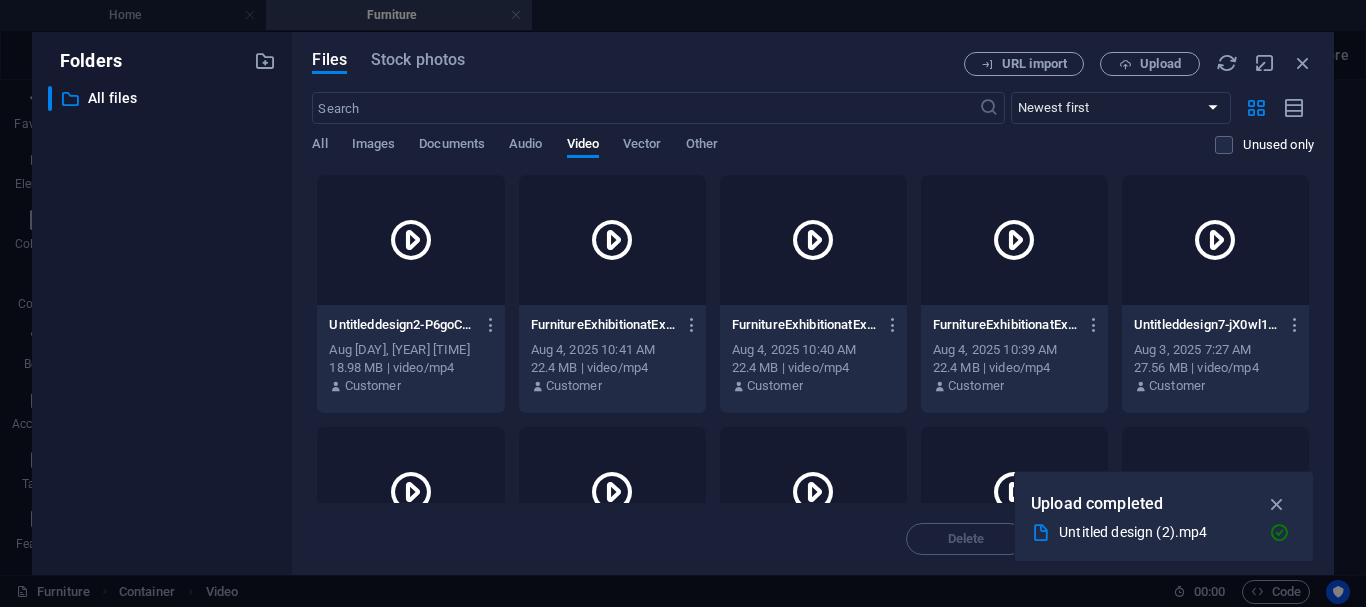 click at bounding box center (410, 240) 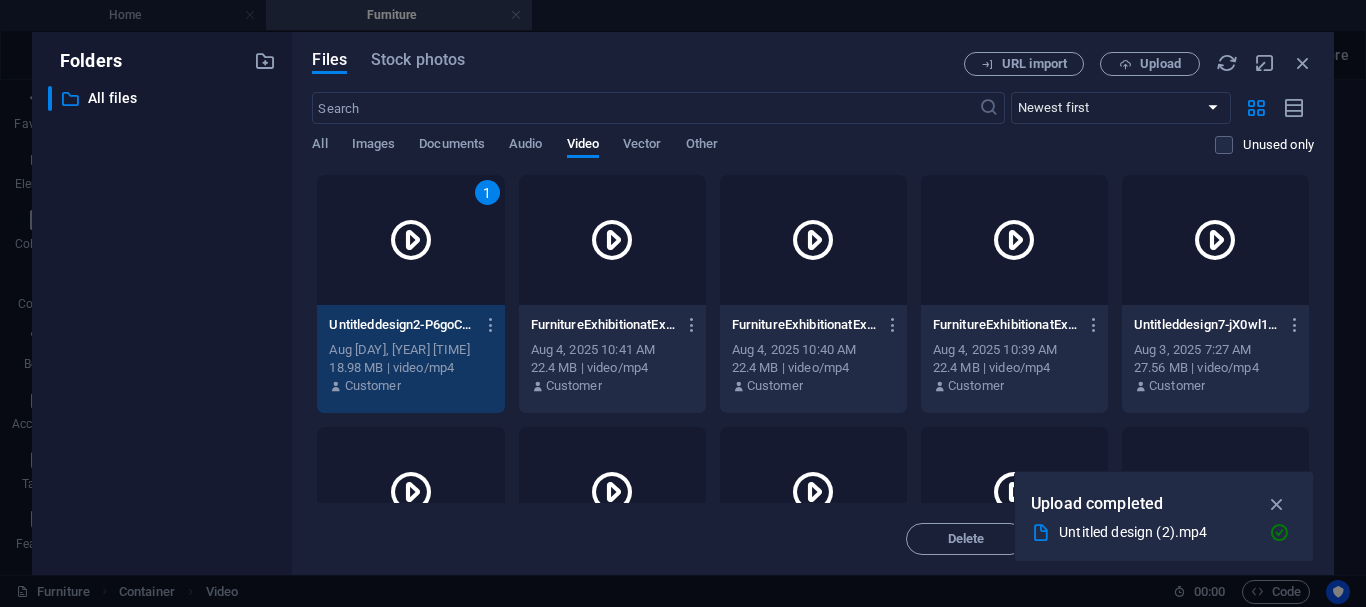 click on "1" at bounding box center [410, 240] 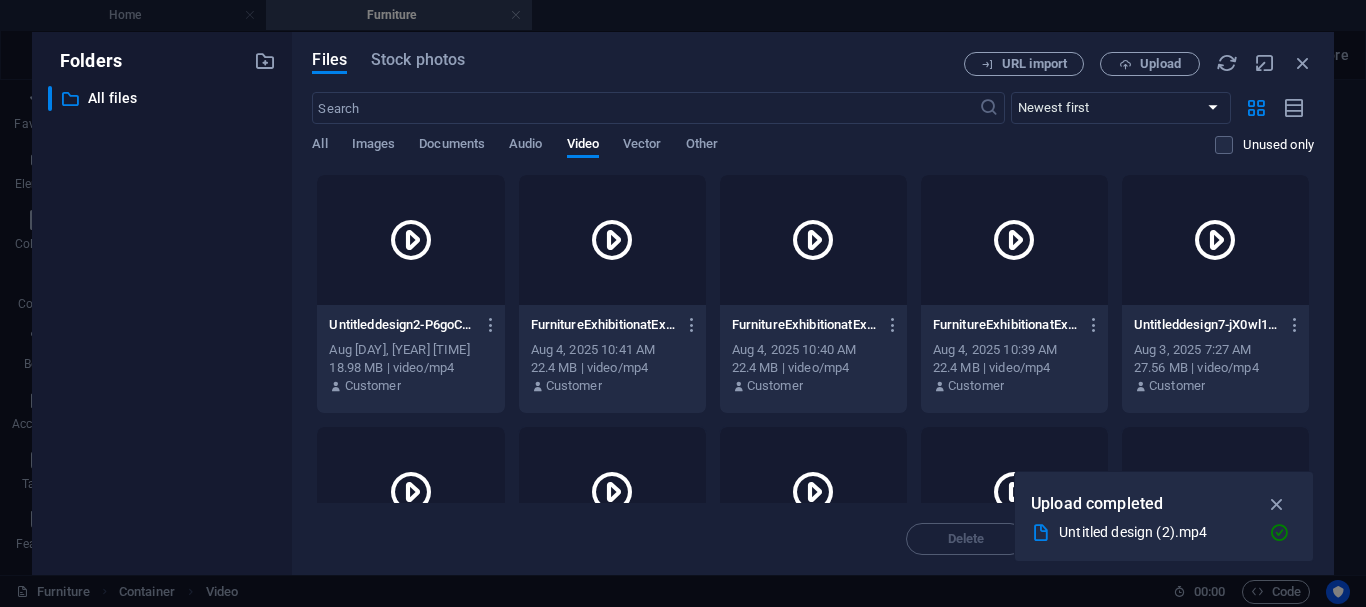 click at bounding box center (410, 240) 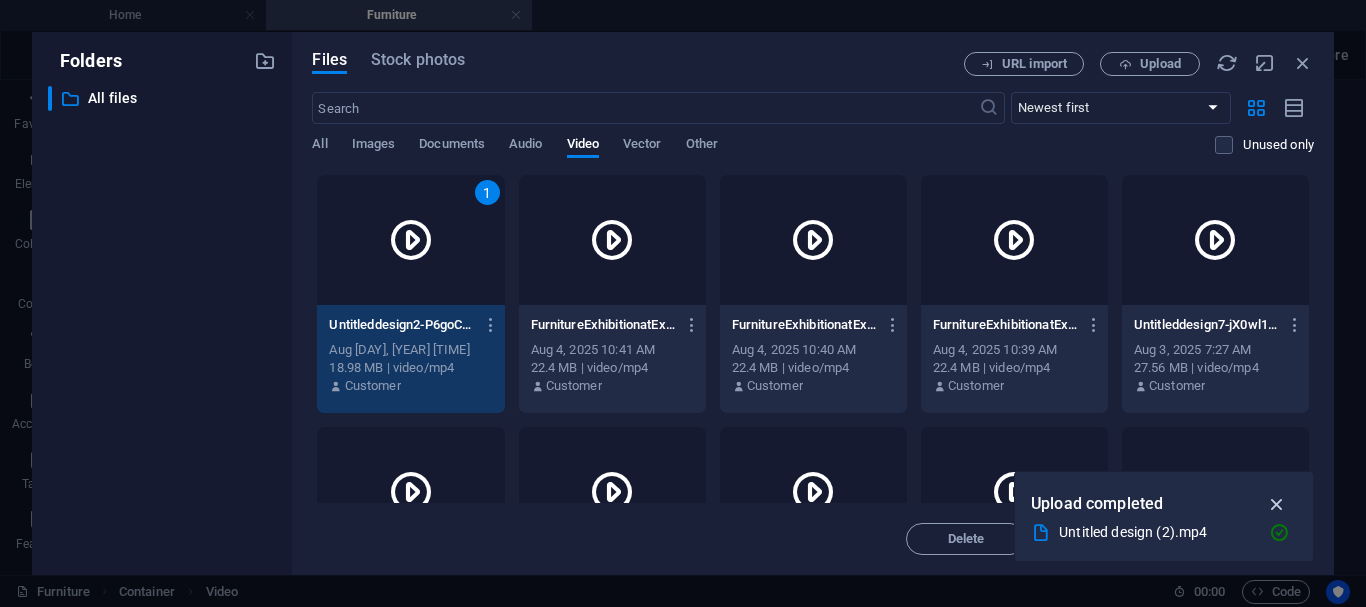 click at bounding box center [1277, 504] 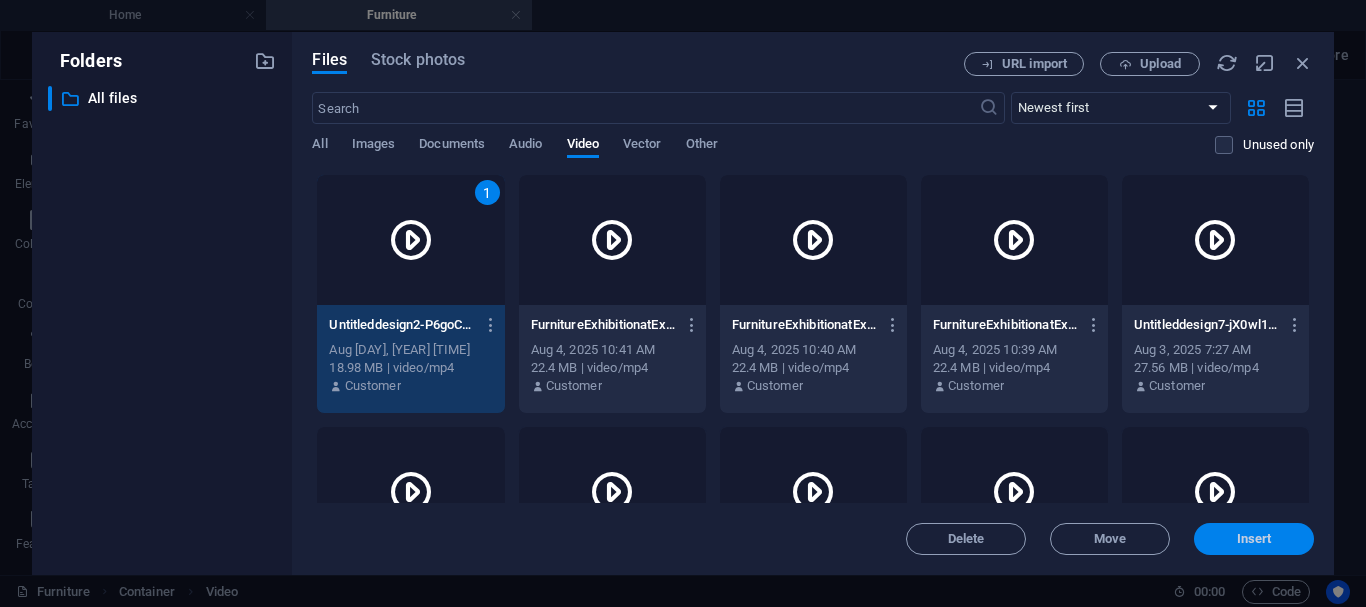 click on "Insert" at bounding box center [1254, 539] 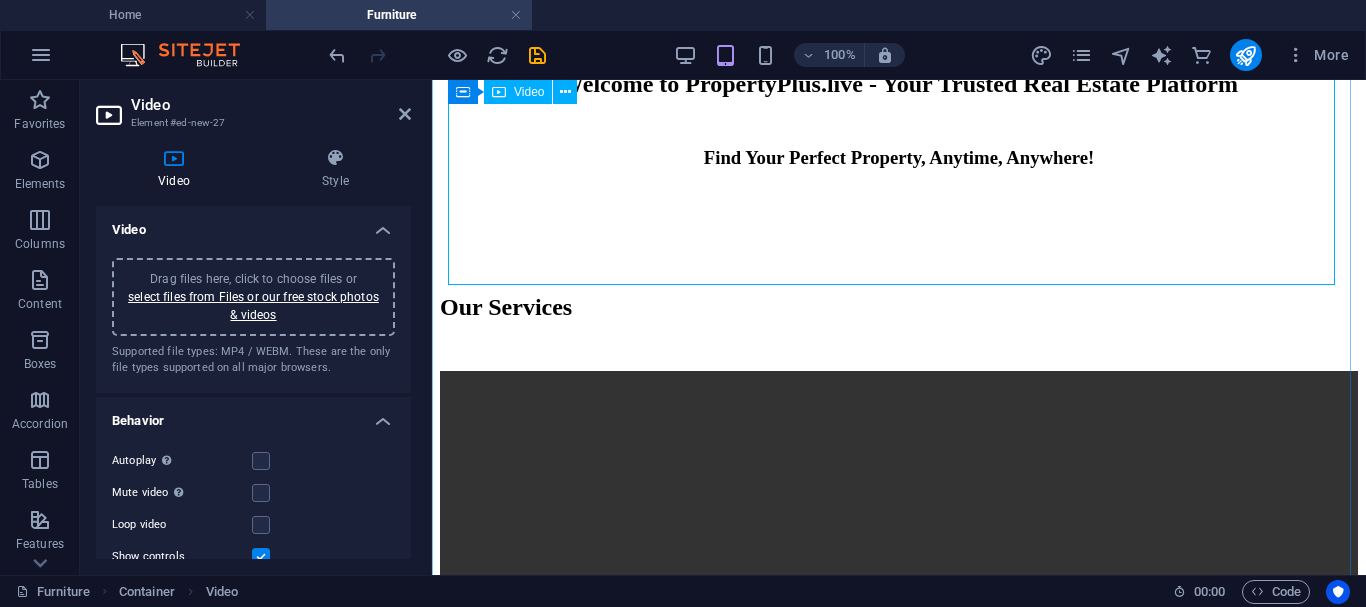 scroll, scrollTop: 1915, scrollLeft: 0, axis: vertical 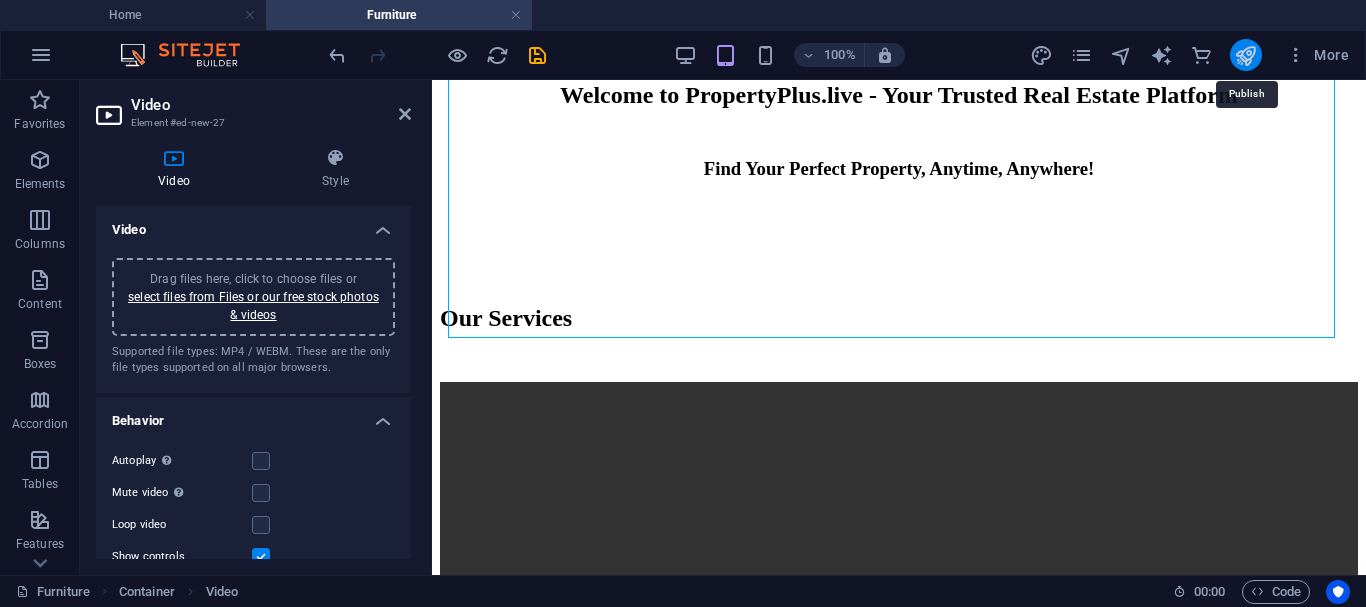 click at bounding box center [1245, 55] 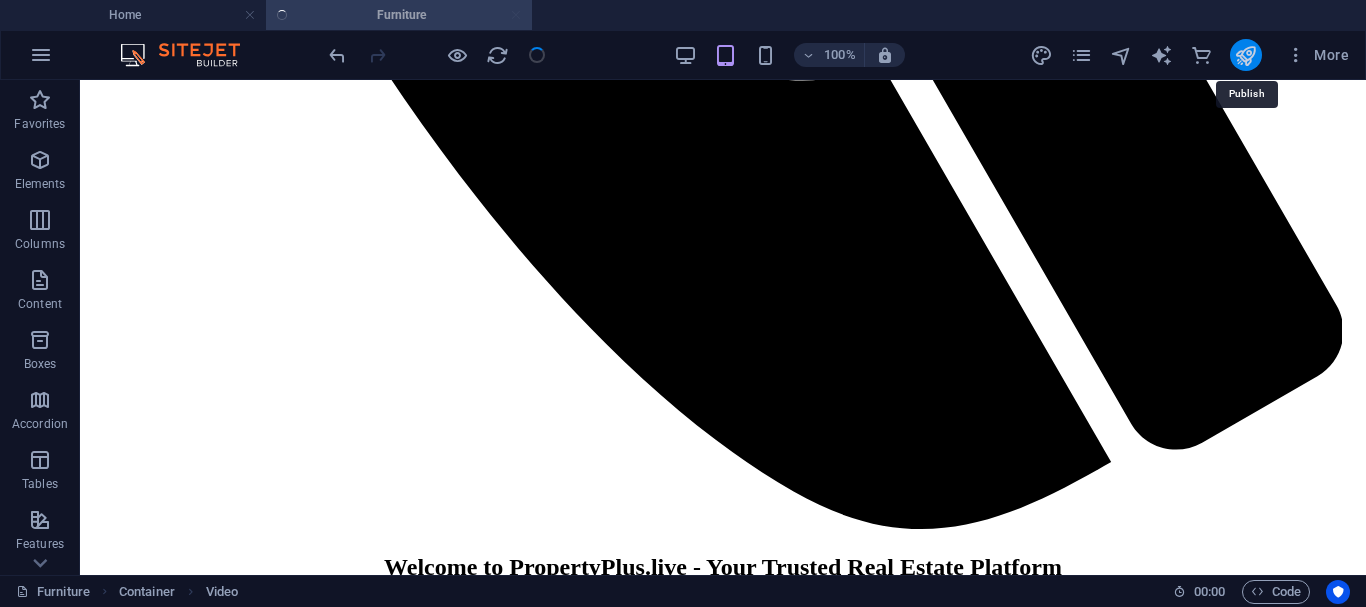 scroll, scrollTop: 1928, scrollLeft: 0, axis: vertical 